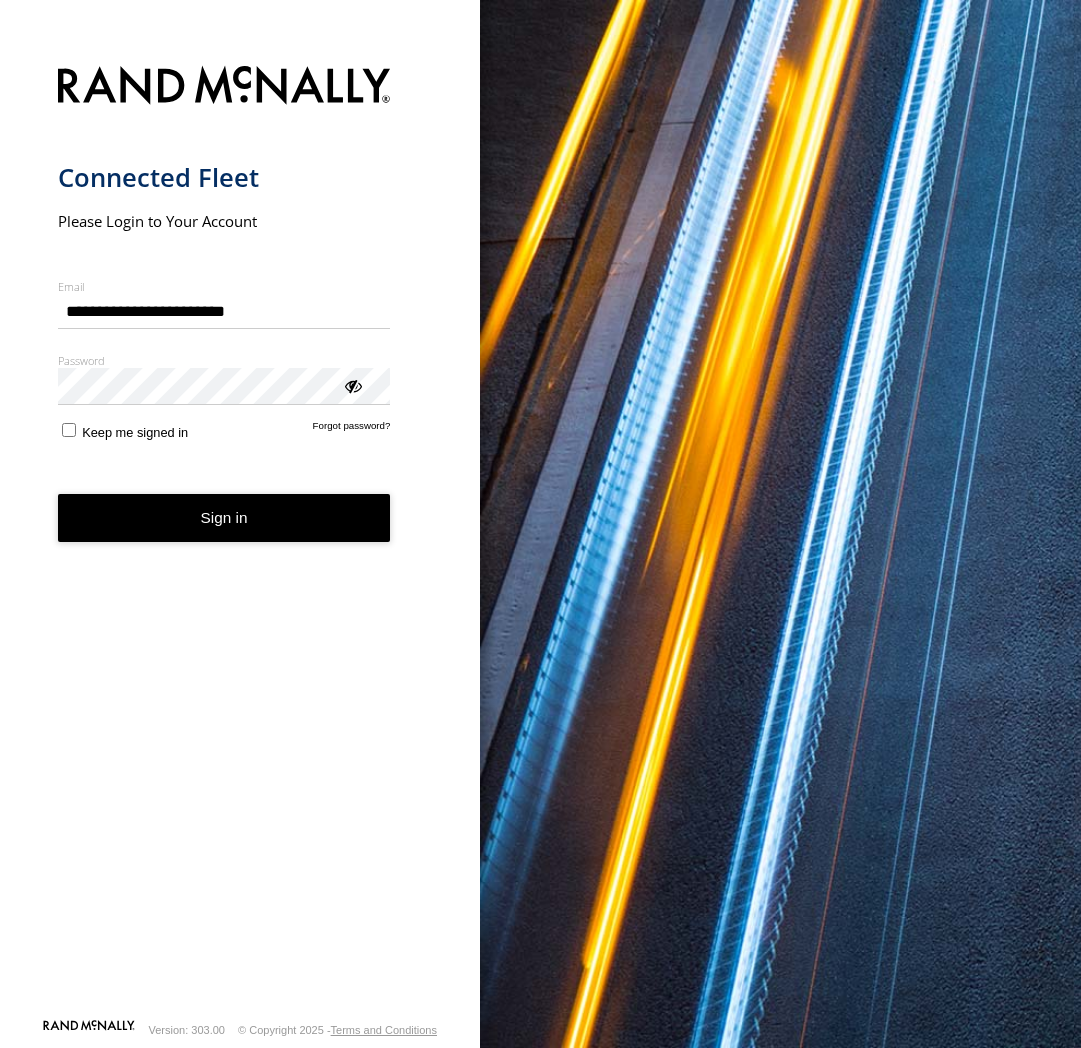 scroll, scrollTop: 0, scrollLeft: 0, axis: both 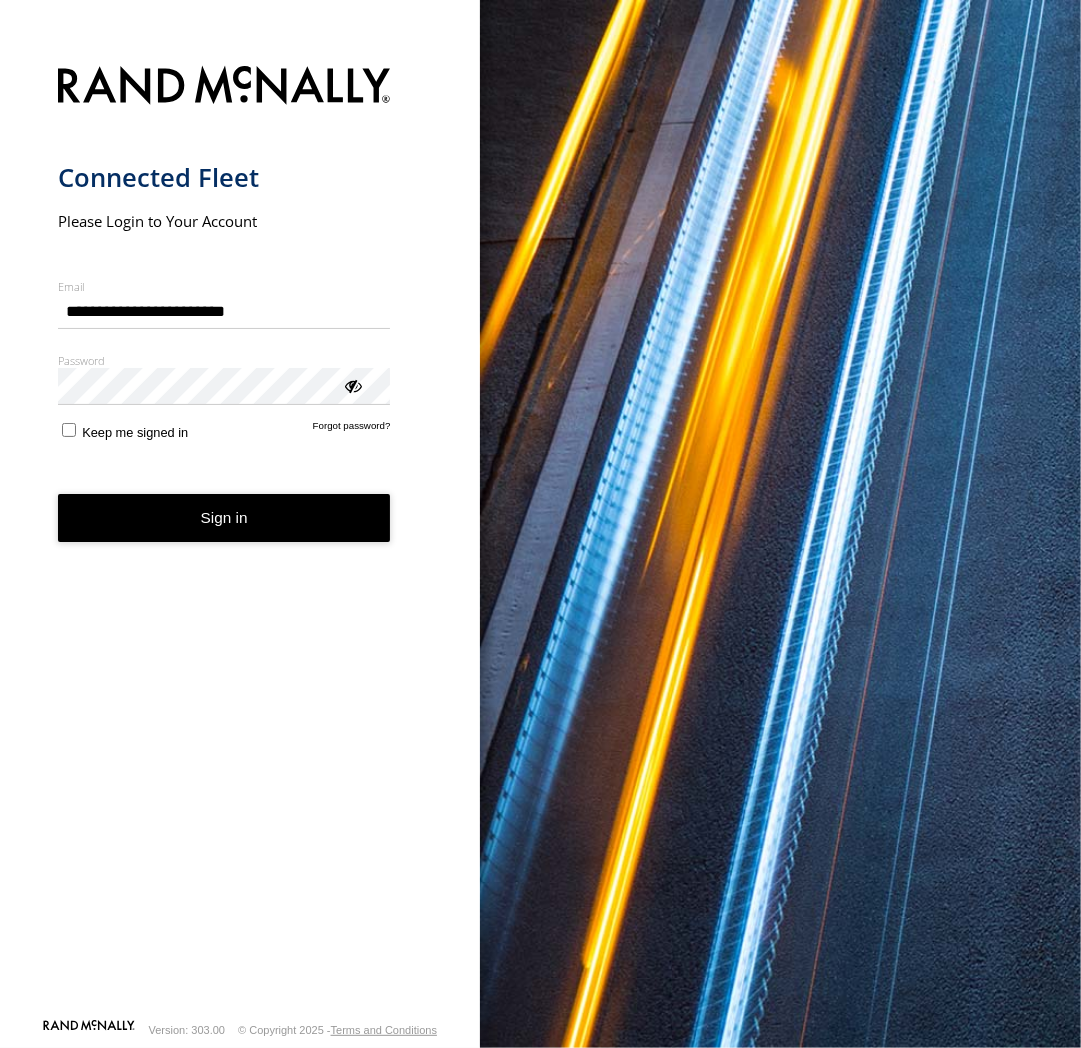 click on "Sign in" at bounding box center (224, 518) 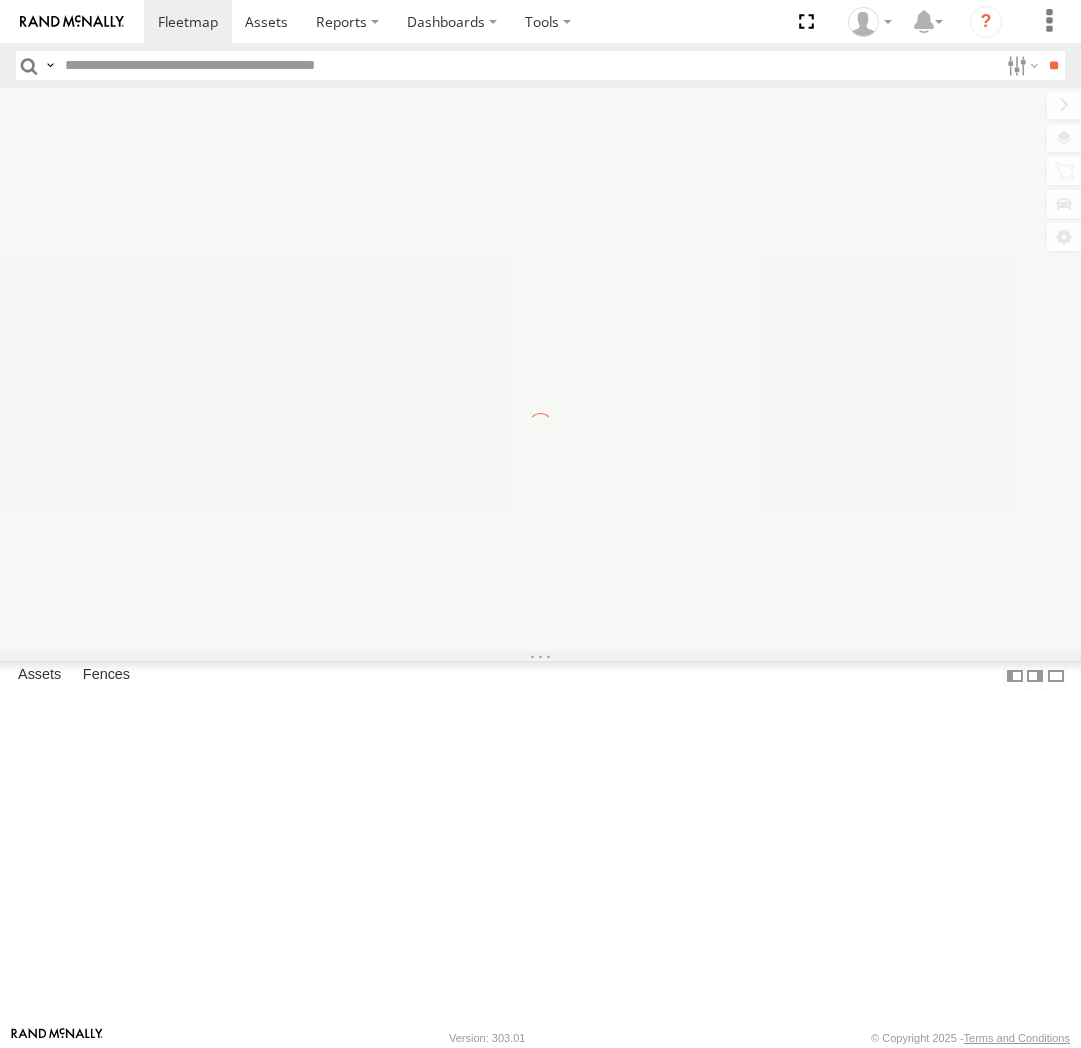 scroll, scrollTop: 0, scrollLeft: 0, axis: both 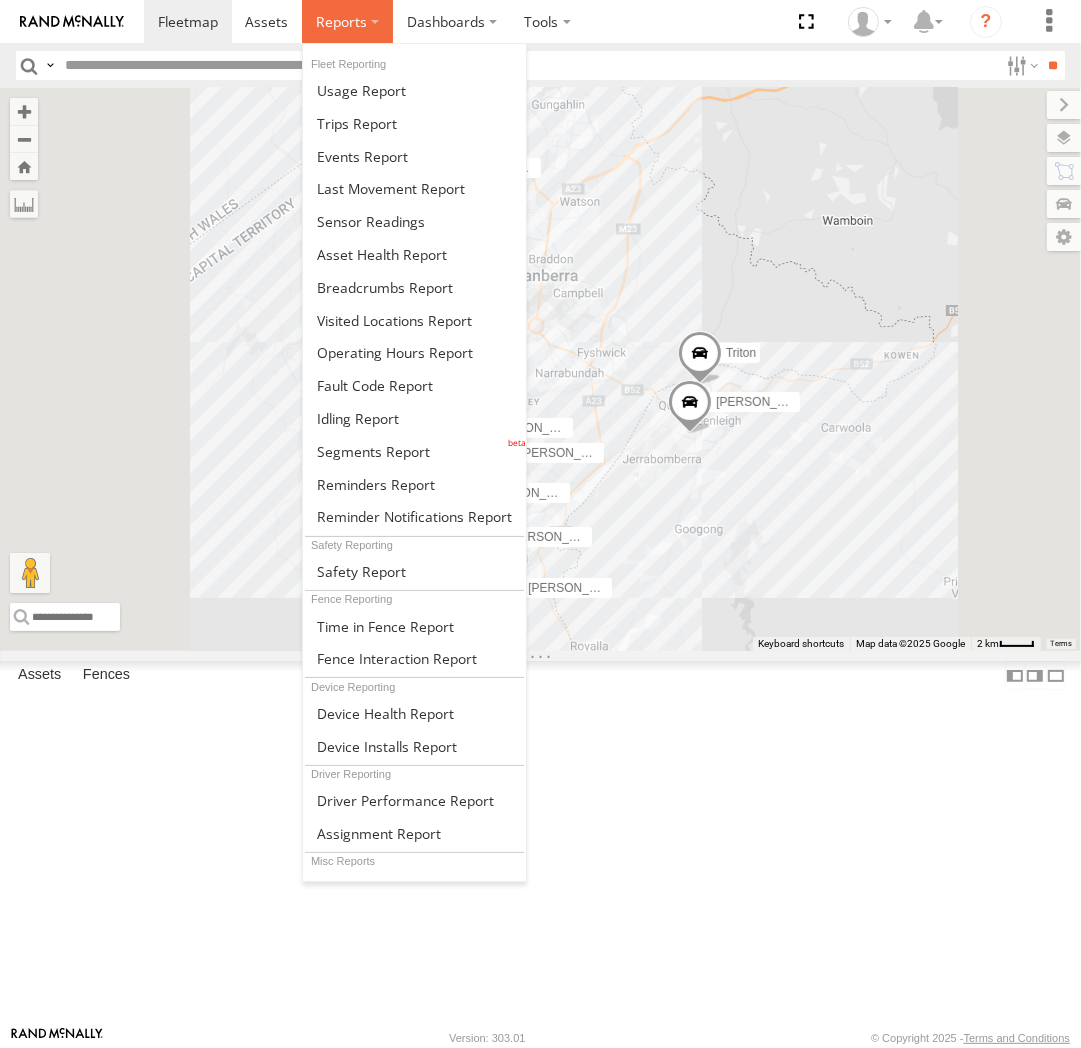 click at bounding box center (341, 21) 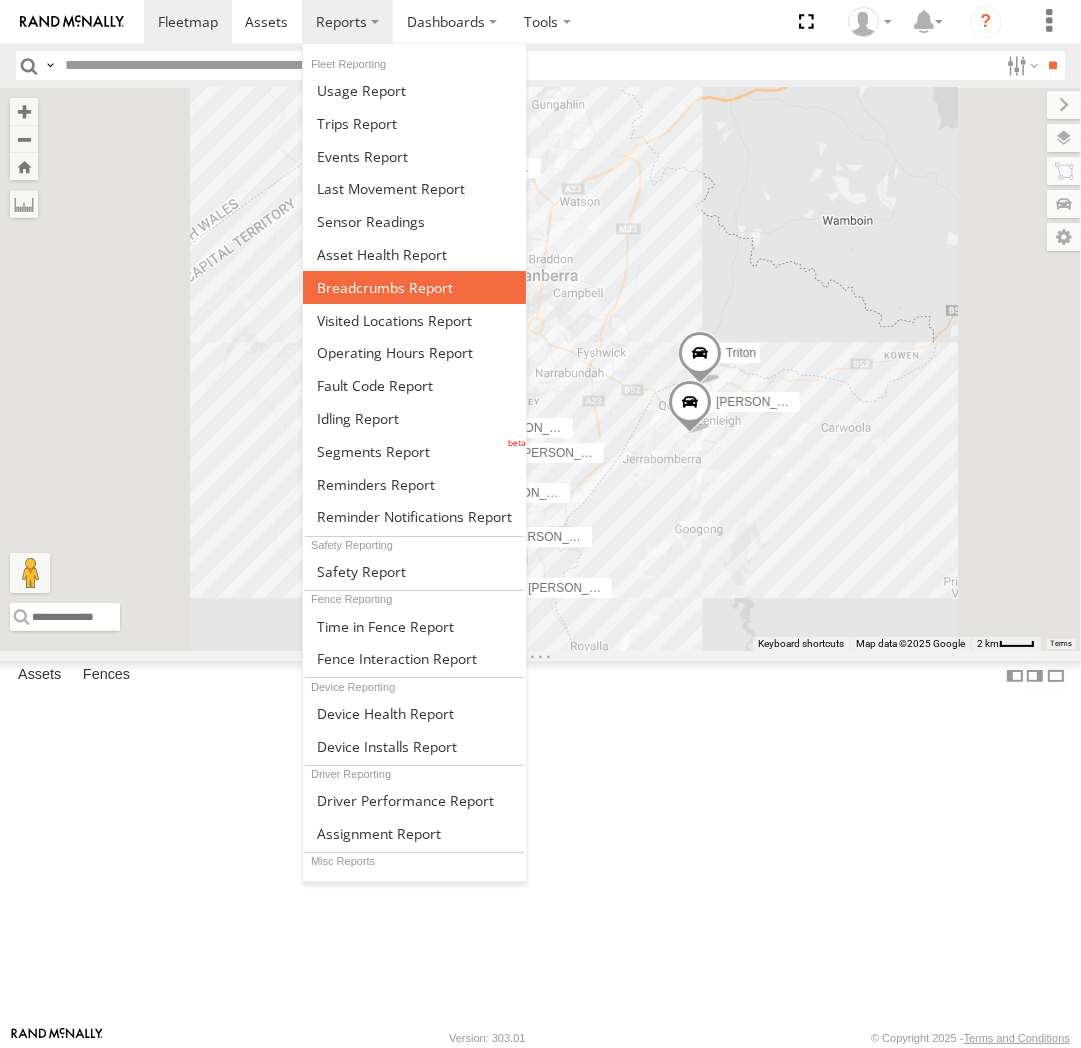 click at bounding box center (385, 287) 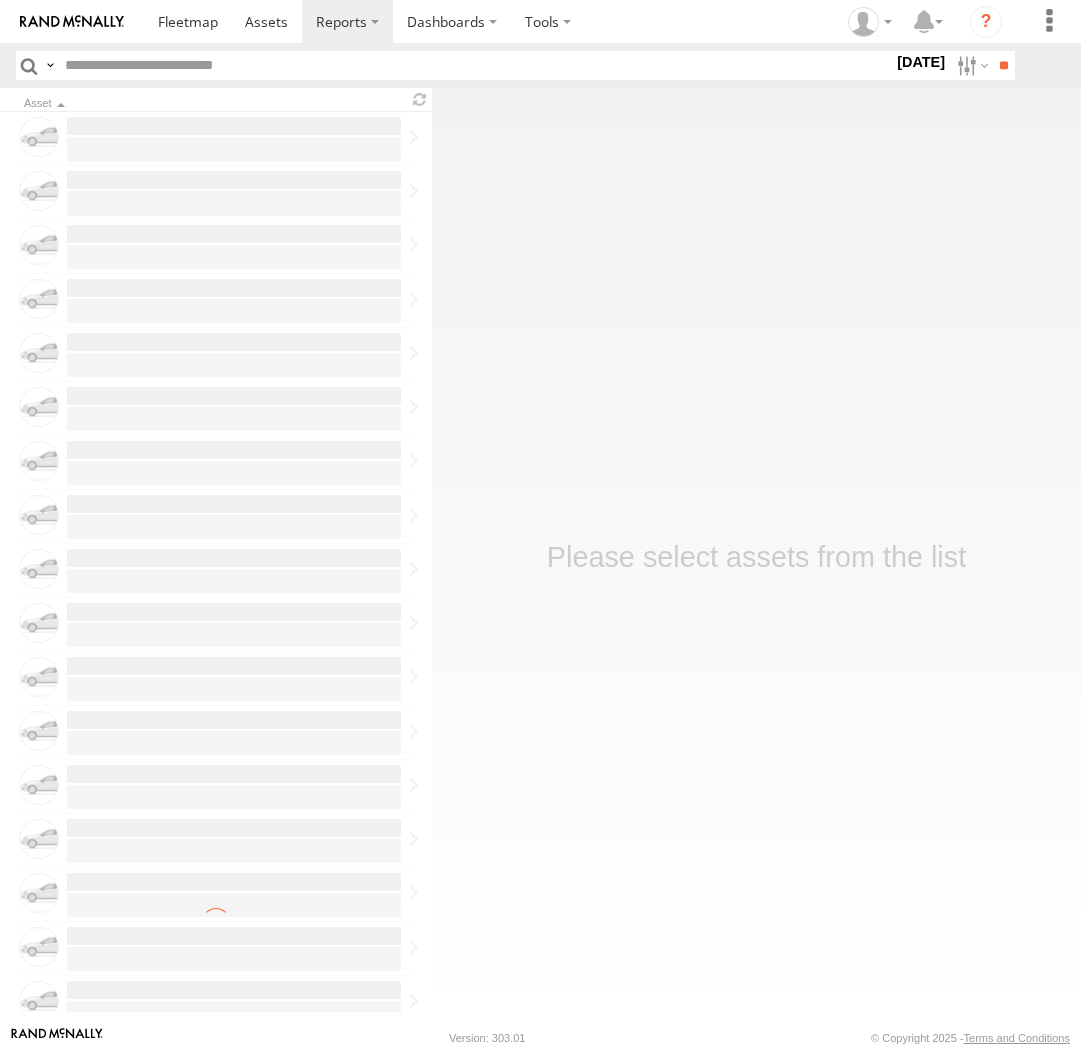 scroll, scrollTop: 0, scrollLeft: 0, axis: both 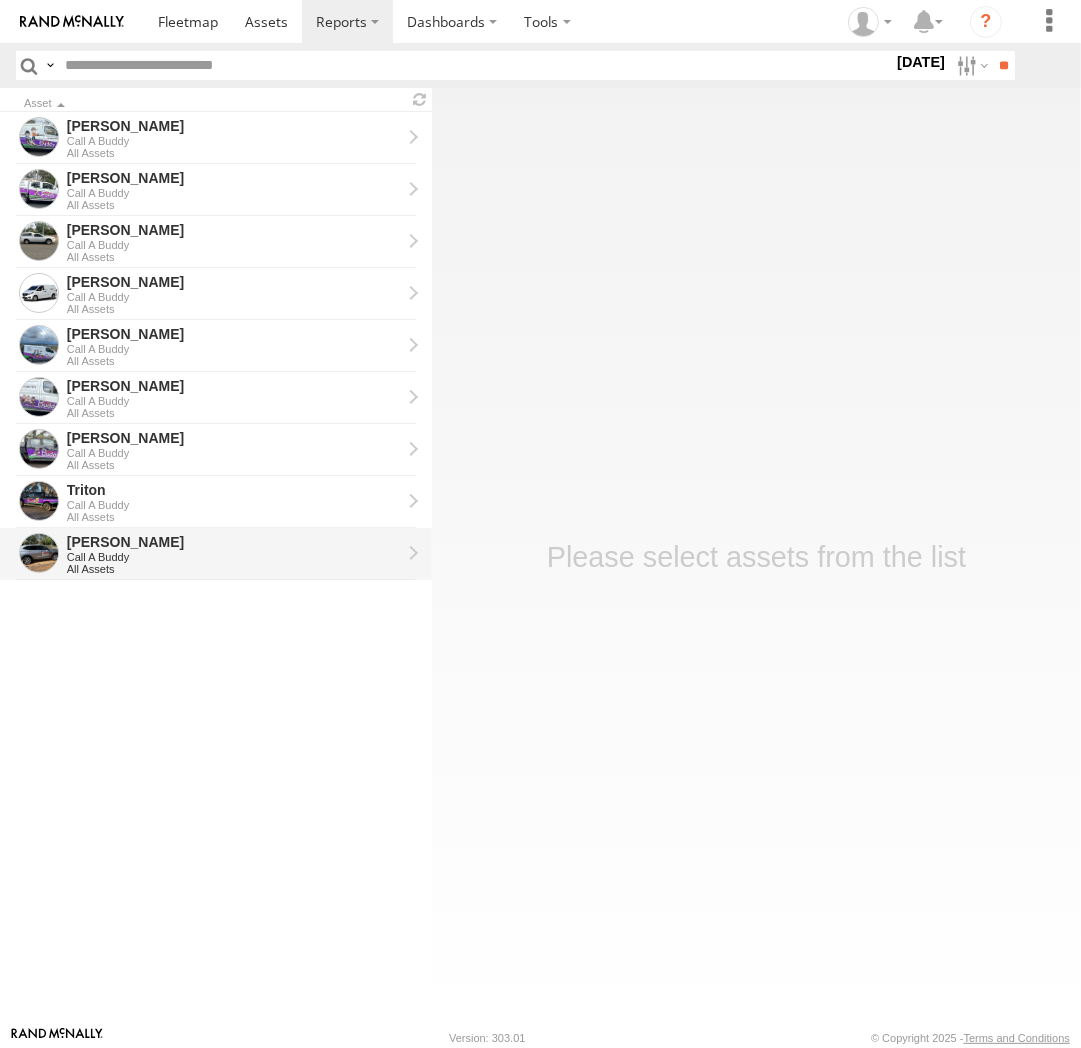 click on "Chris" at bounding box center [234, 542] 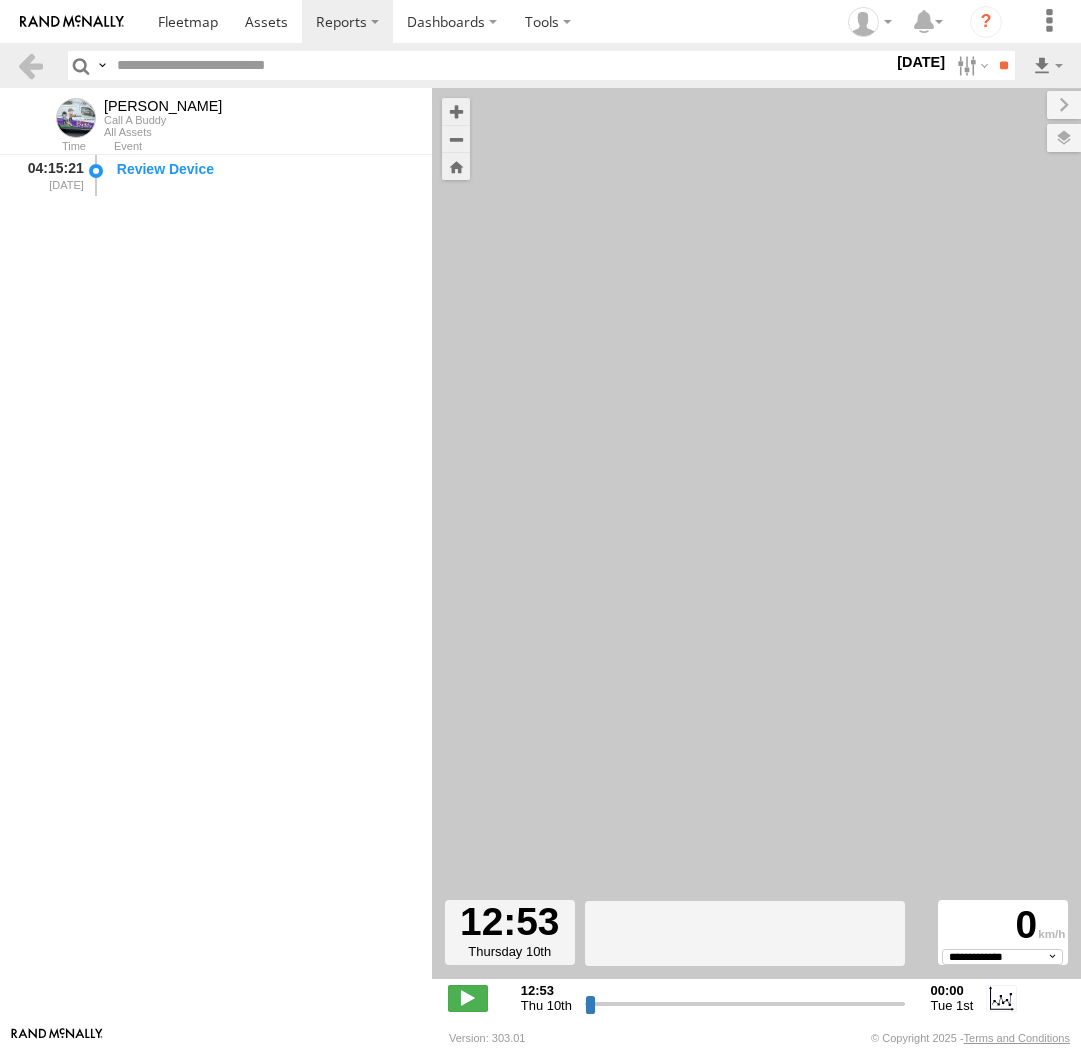 select on "**********" 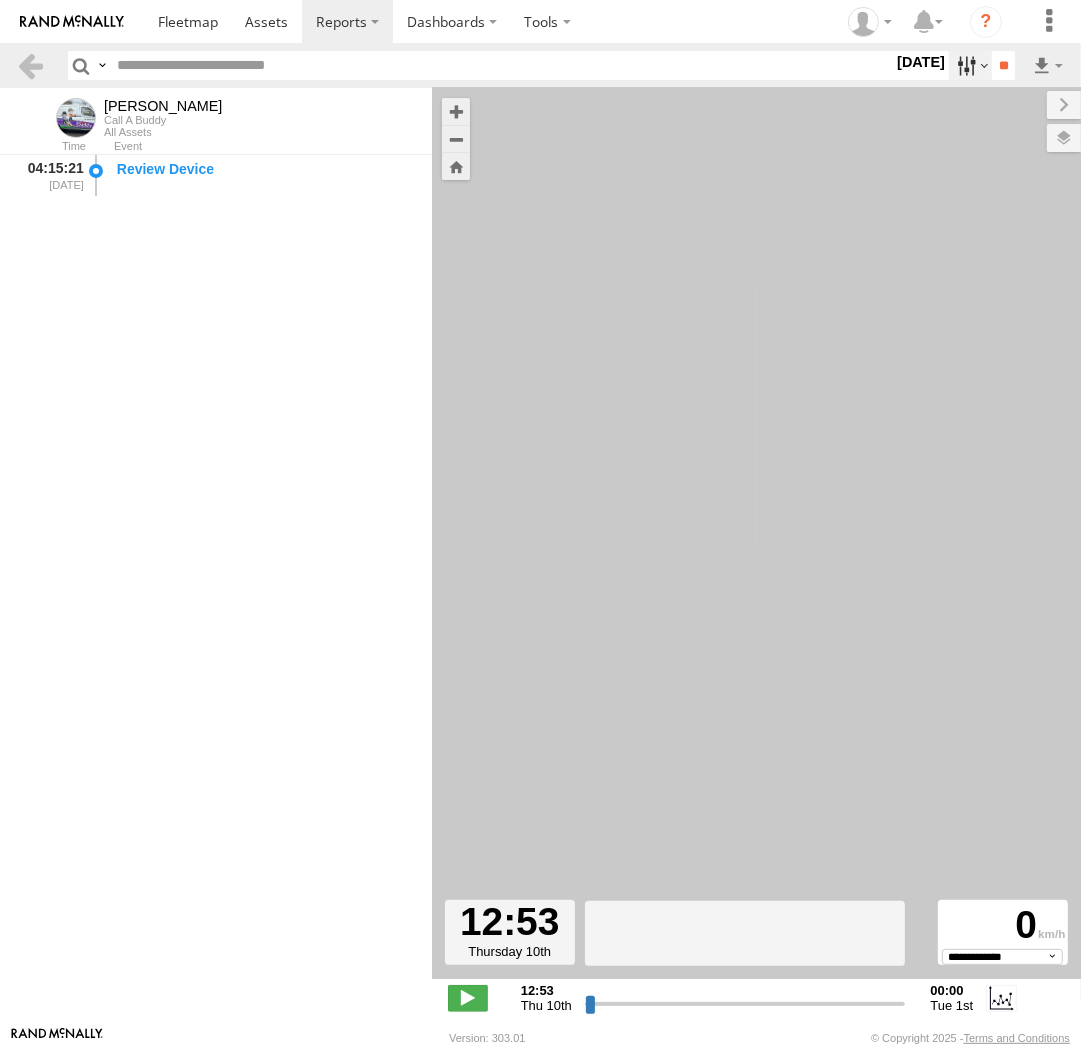 click at bounding box center (970, 65) 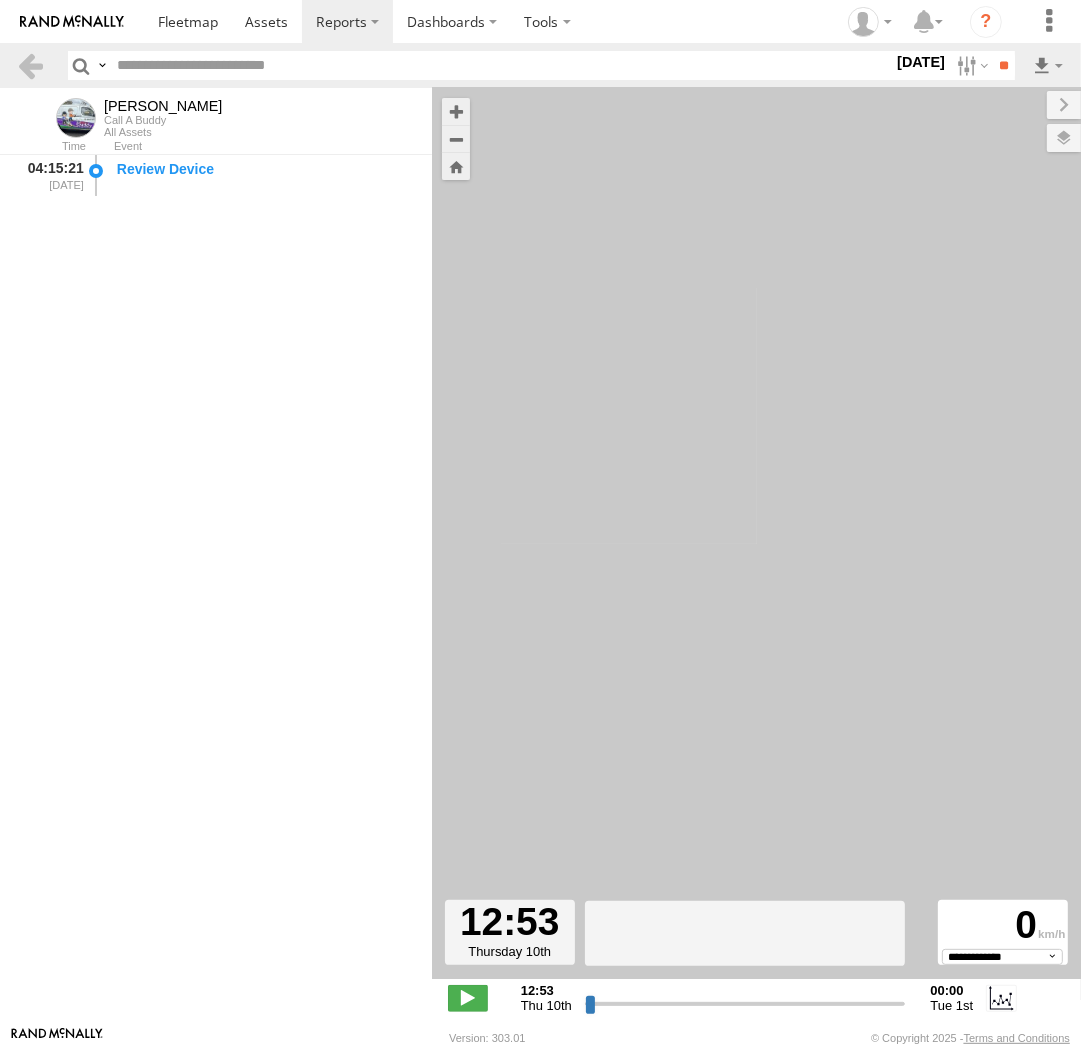 click at bounding box center [0, 0] 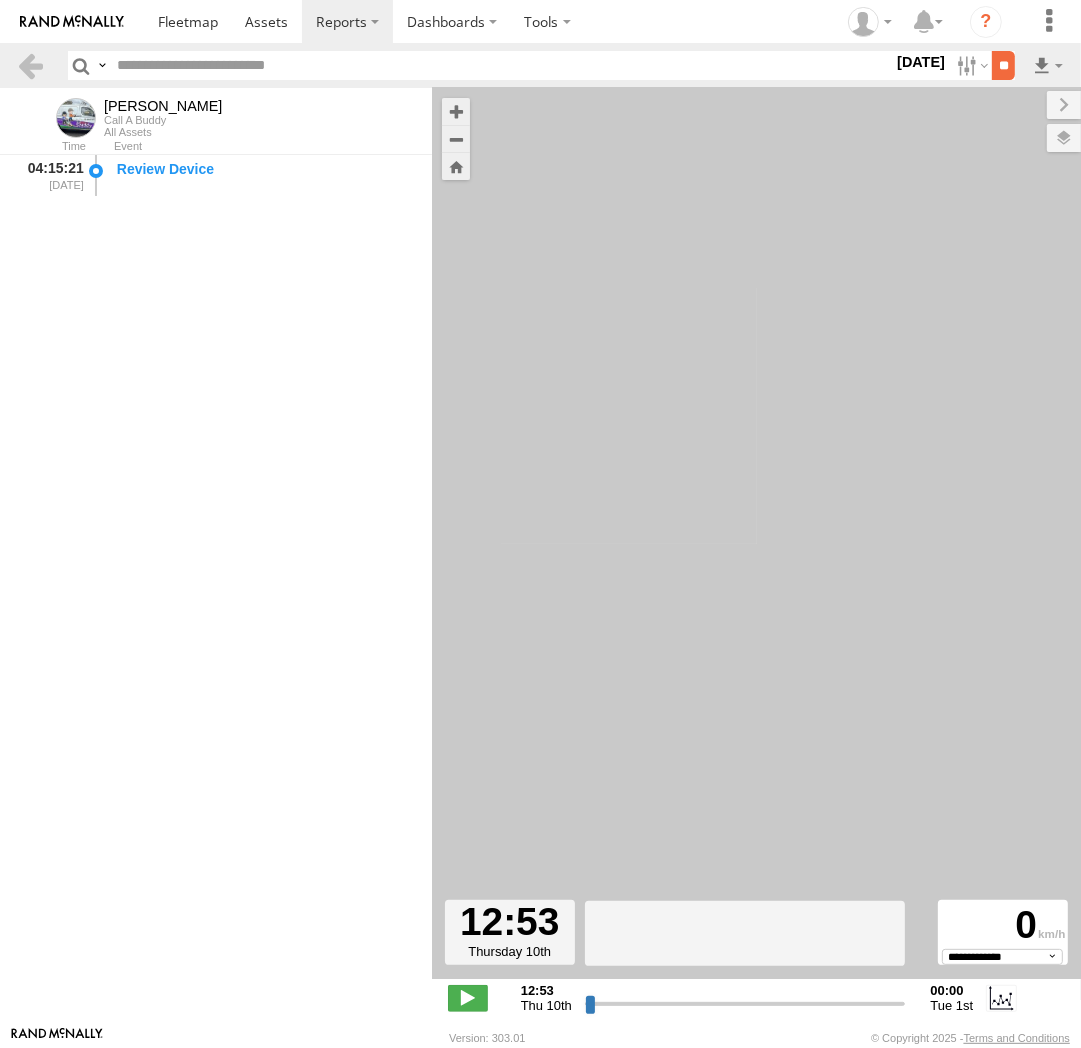 click on "**" at bounding box center [1003, 65] 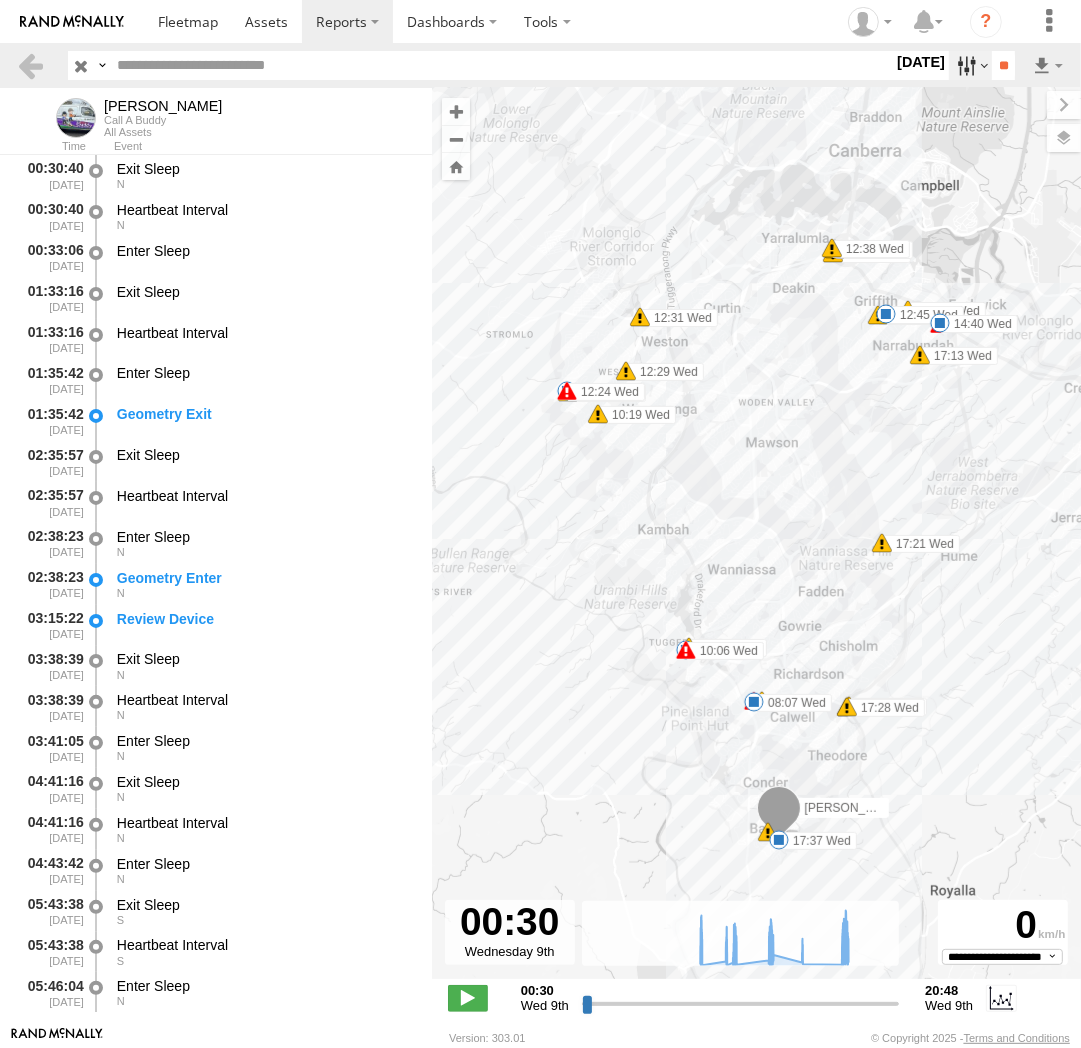click at bounding box center [970, 65] 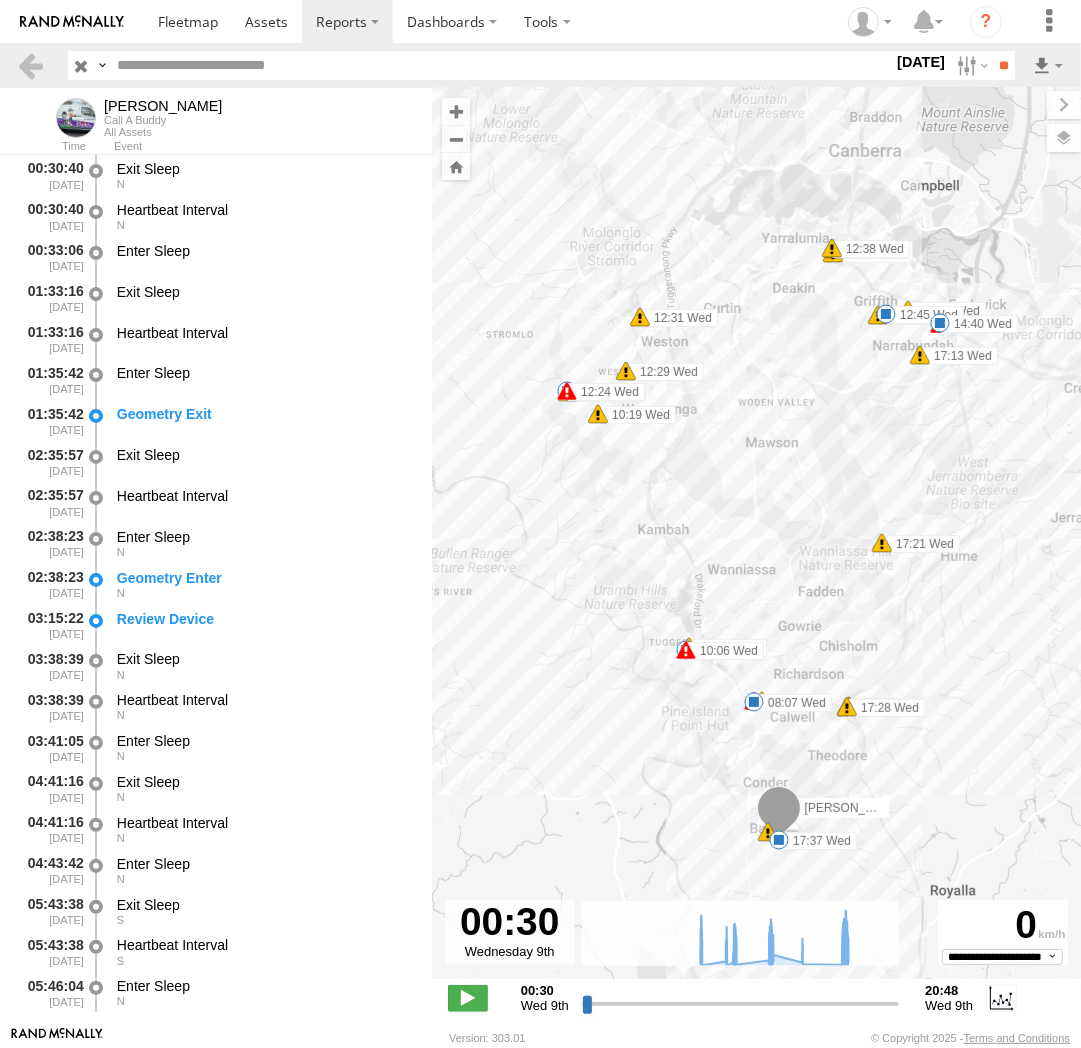 click at bounding box center [0, 0] 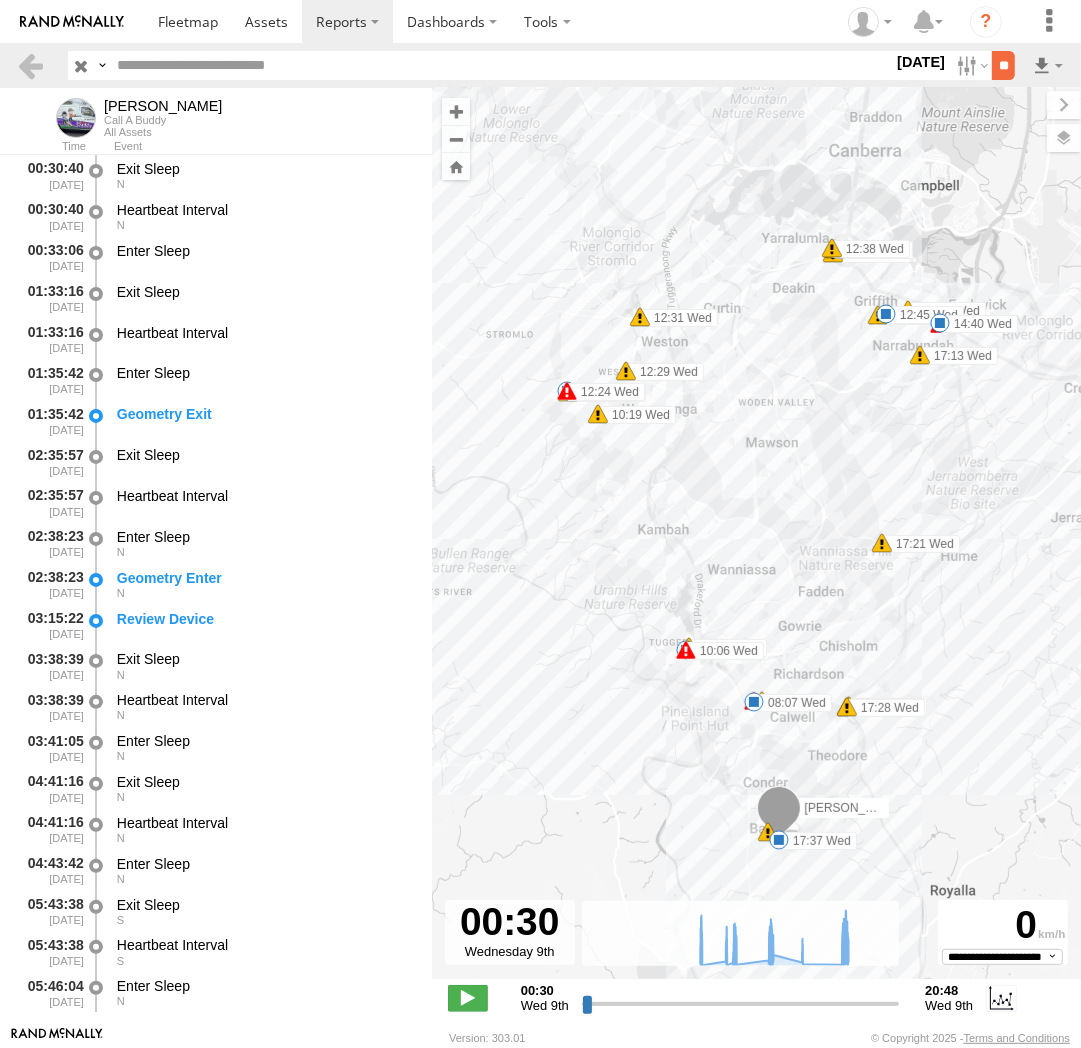 click on "**" at bounding box center [1003, 65] 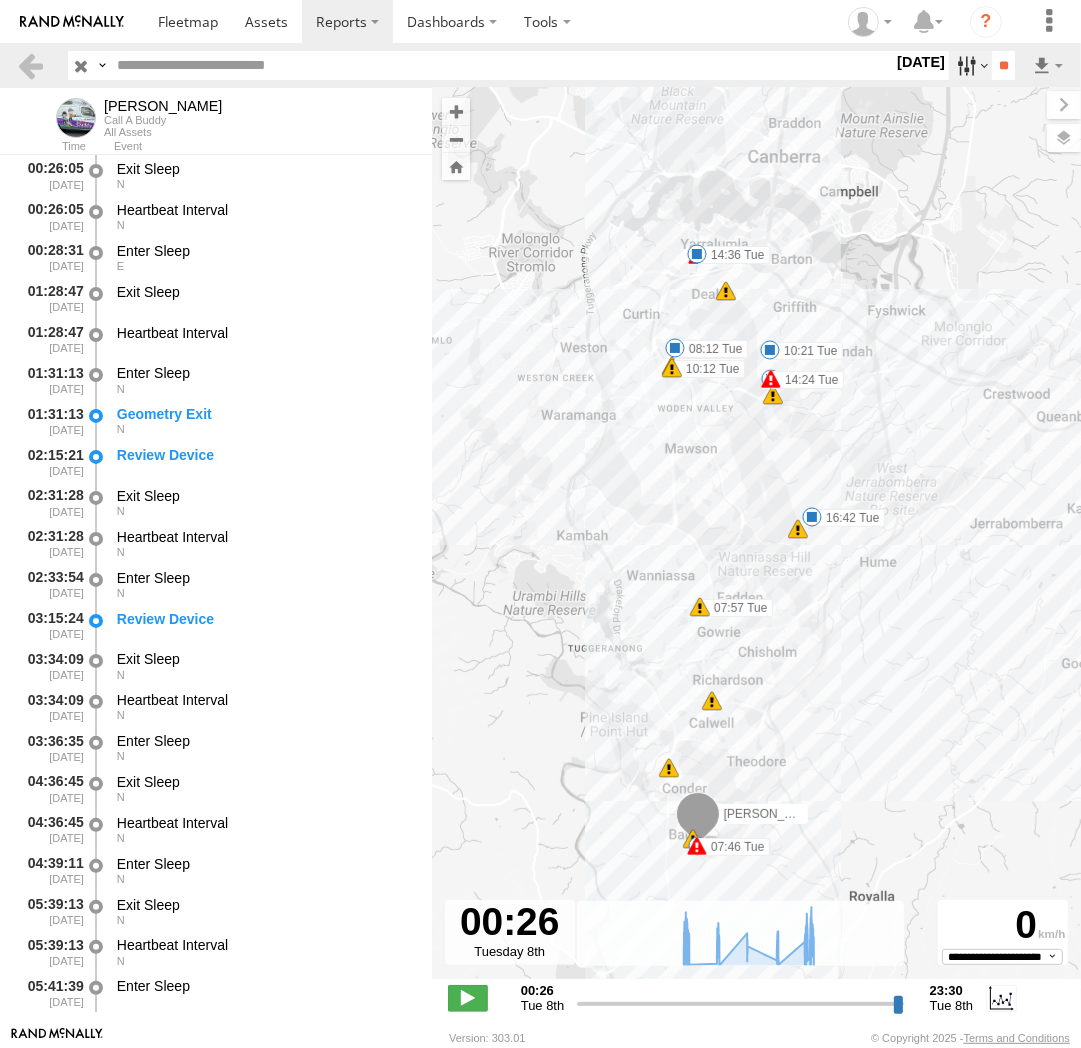 click at bounding box center (970, 65) 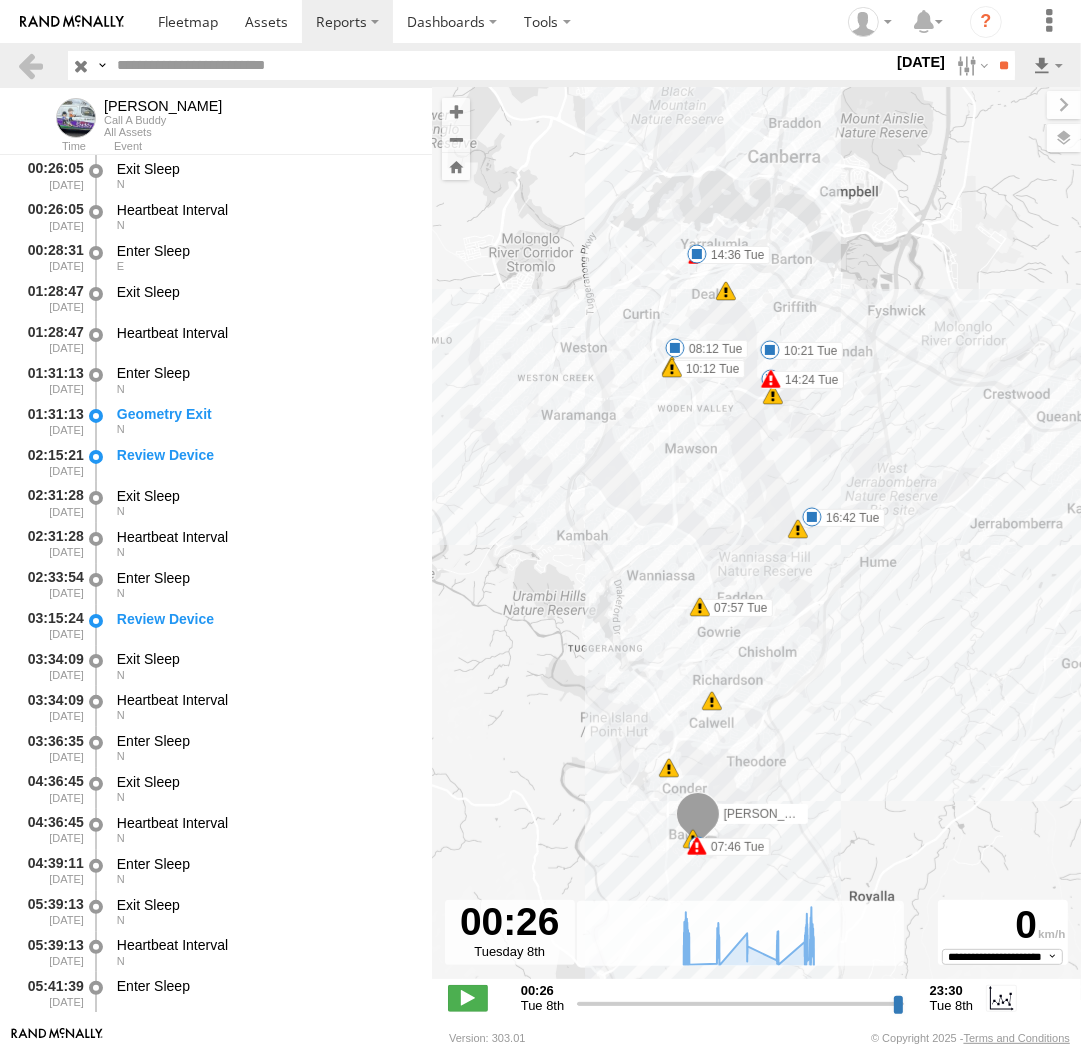 click at bounding box center (0, 0) 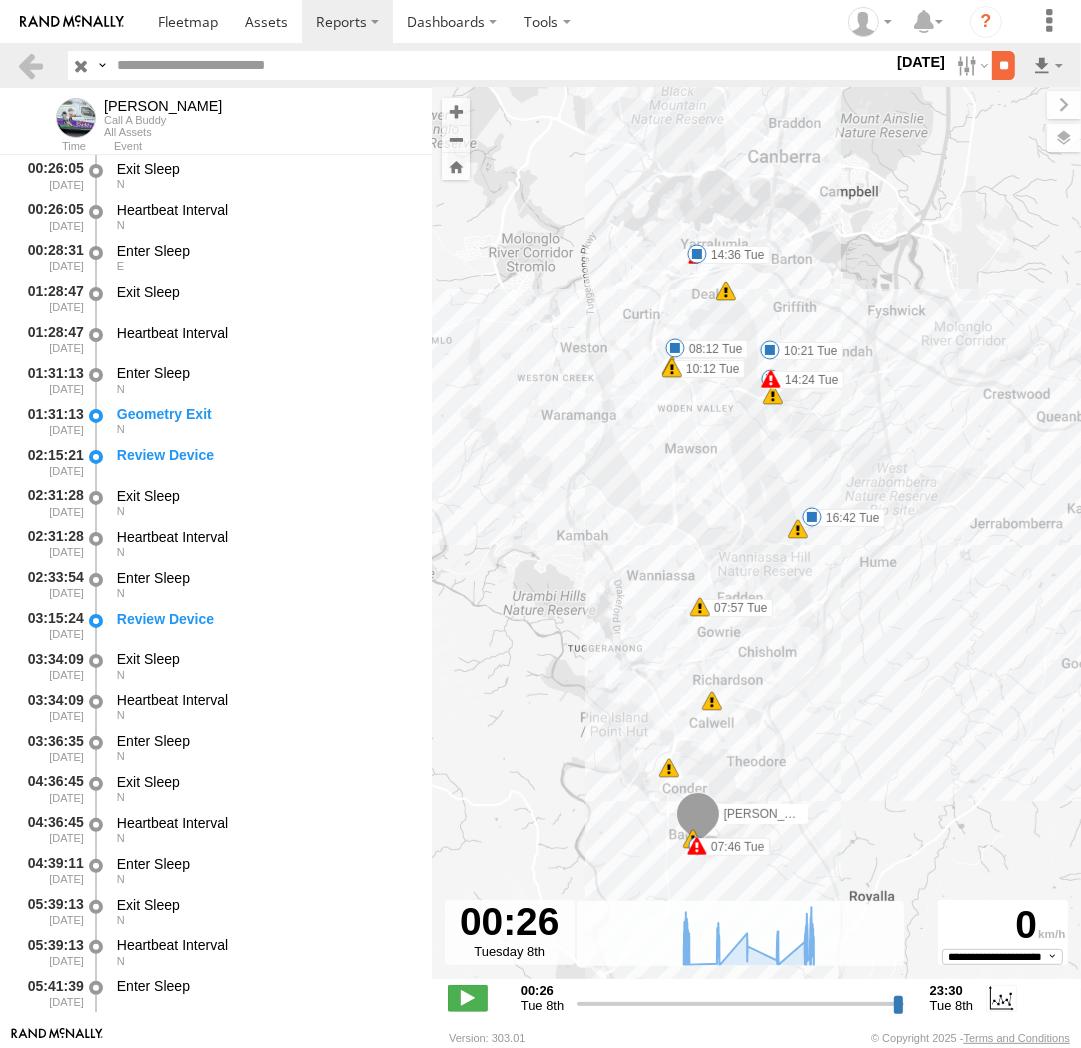 click on "**" at bounding box center [1003, 65] 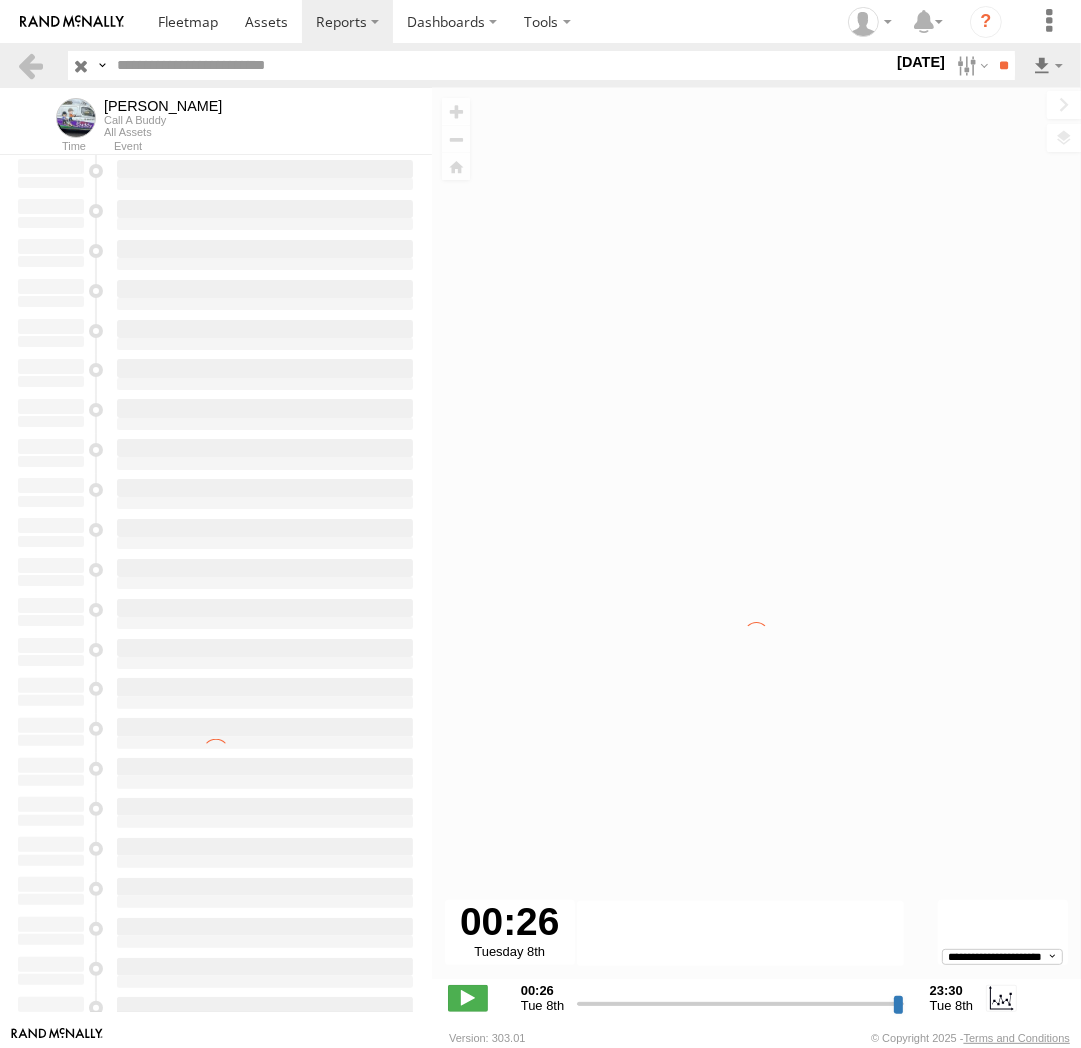 type on "**********" 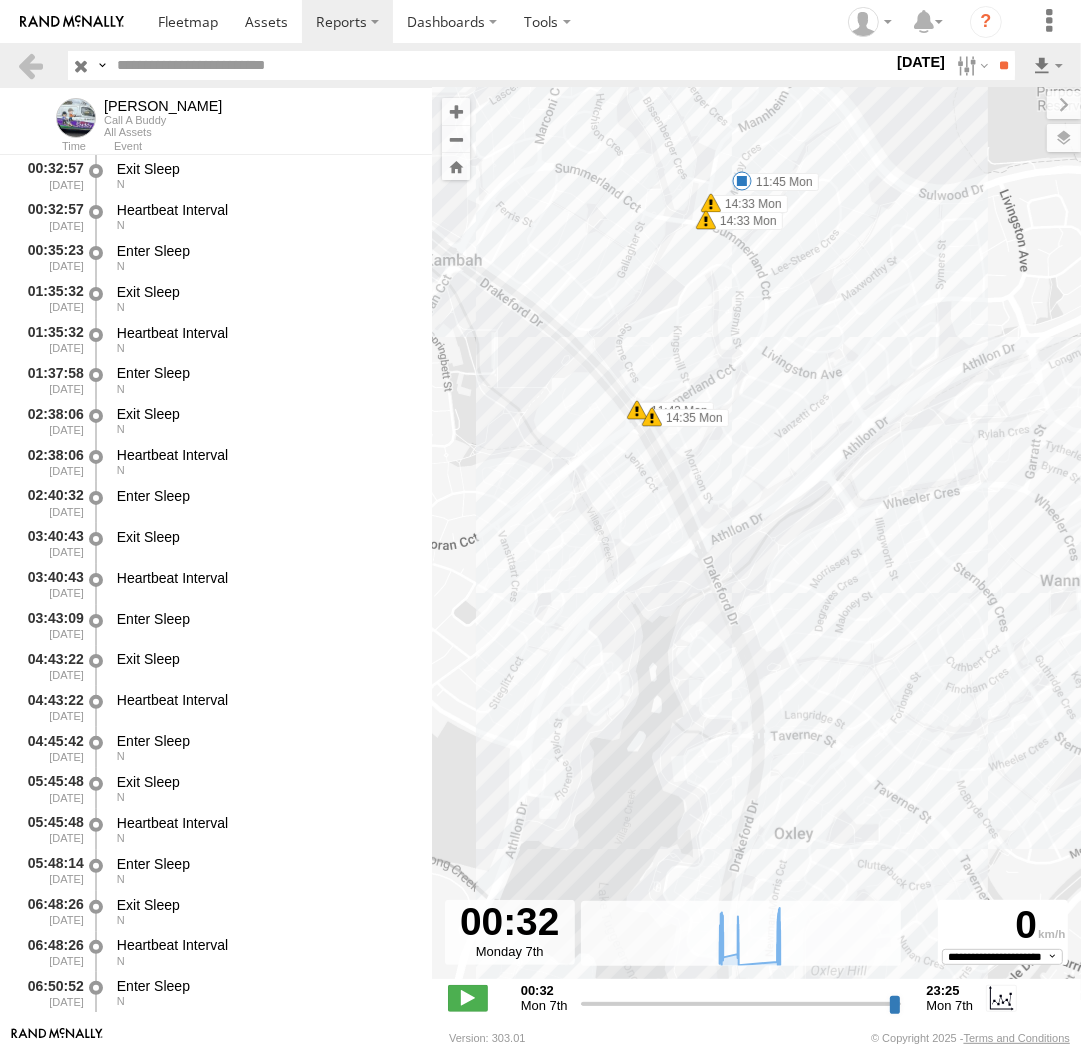 click at bounding box center [742, 181] 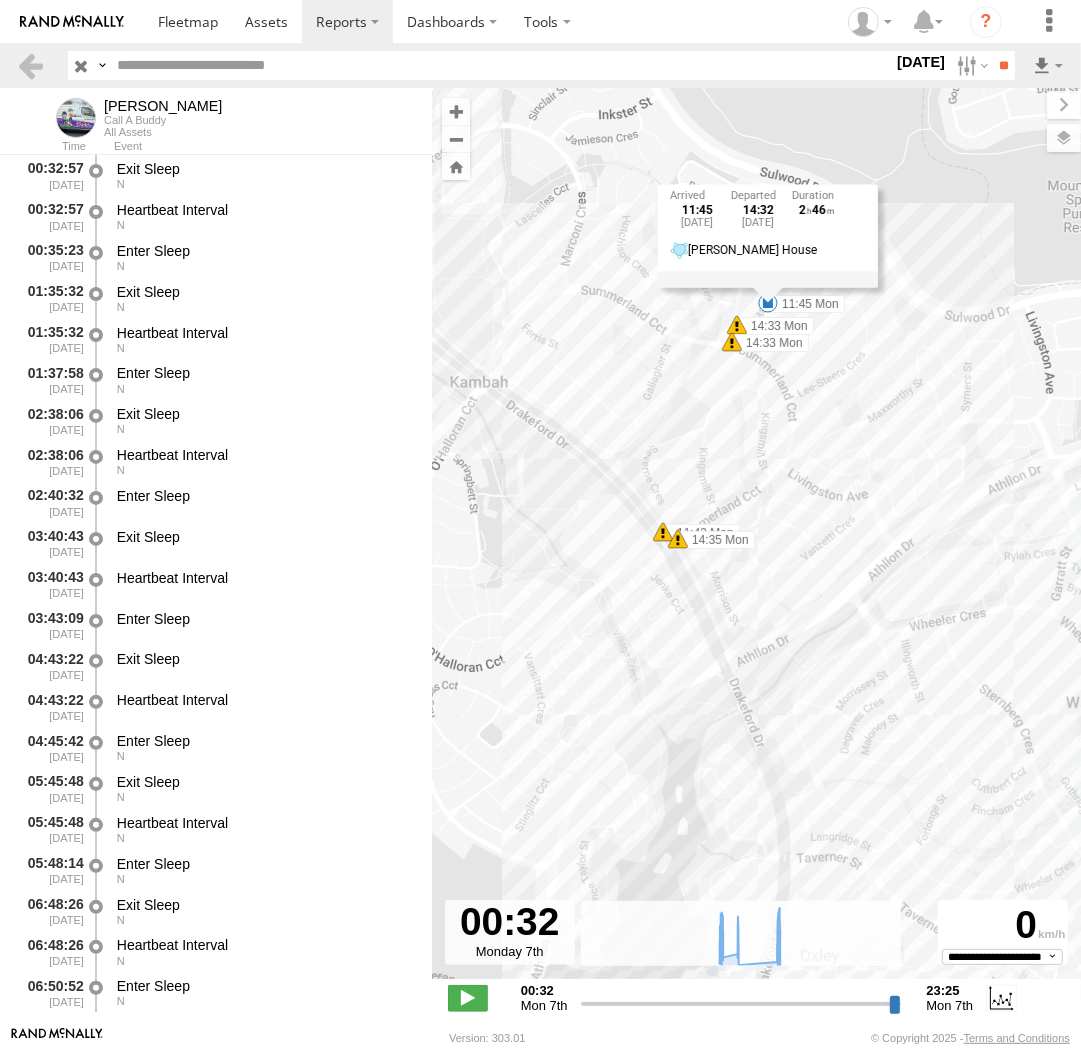 drag, startPoint x: 792, startPoint y: 235, endPoint x: 817, endPoint y: 353, distance: 120.61923 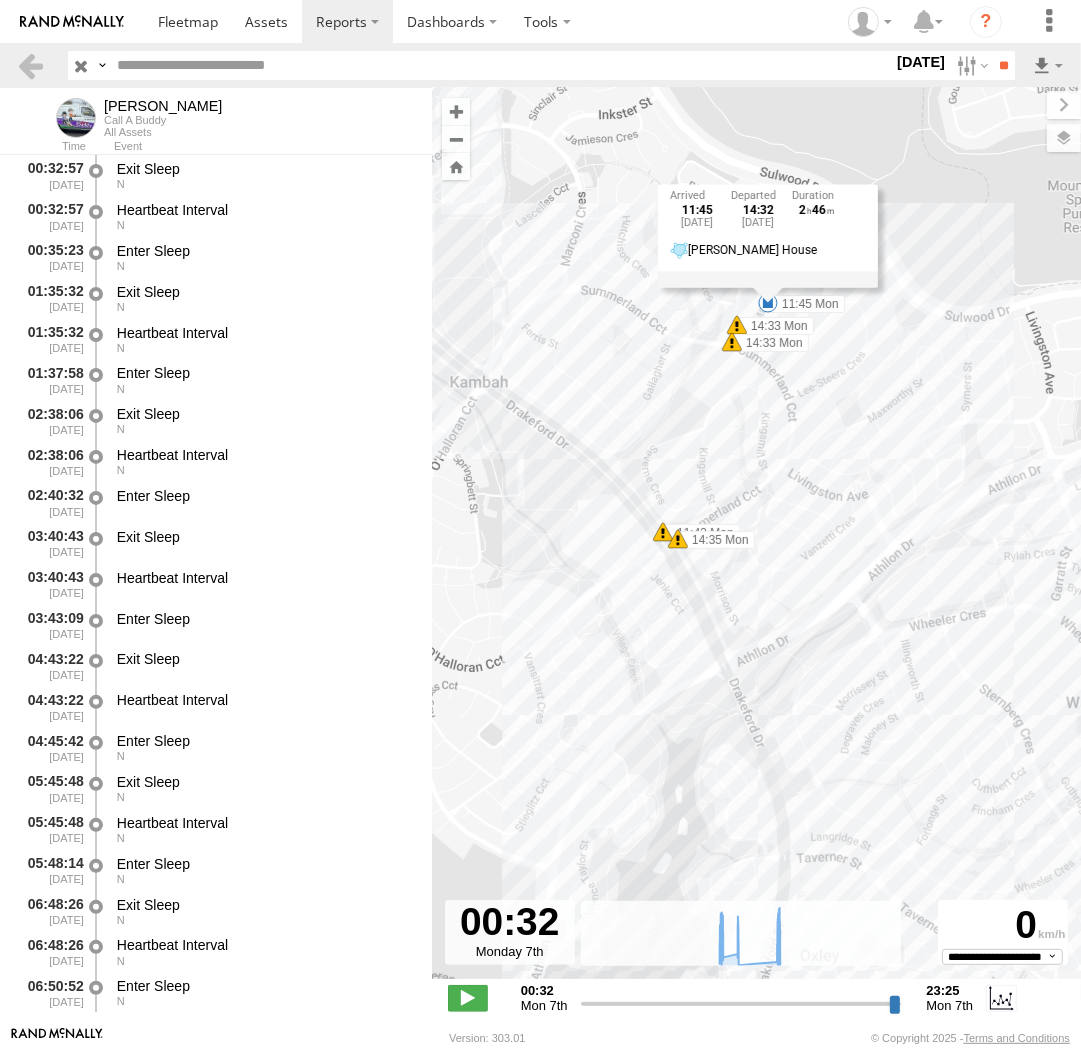 click on "11:45 Mon 7th Jul 14:32 Mon 7th Jul 2 46 Kyles House" at bounding box center (767, 236) 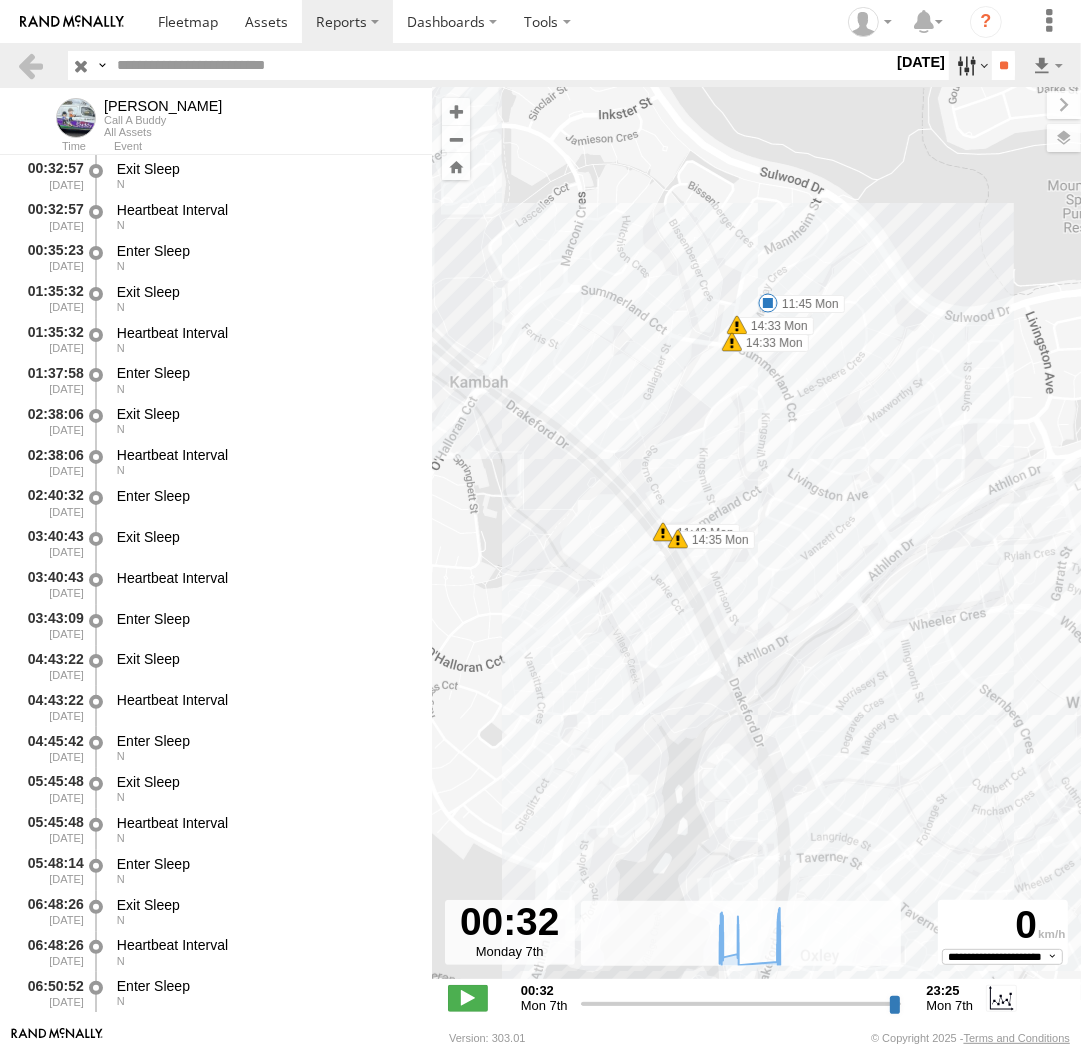 click at bounding box center [970, 65] 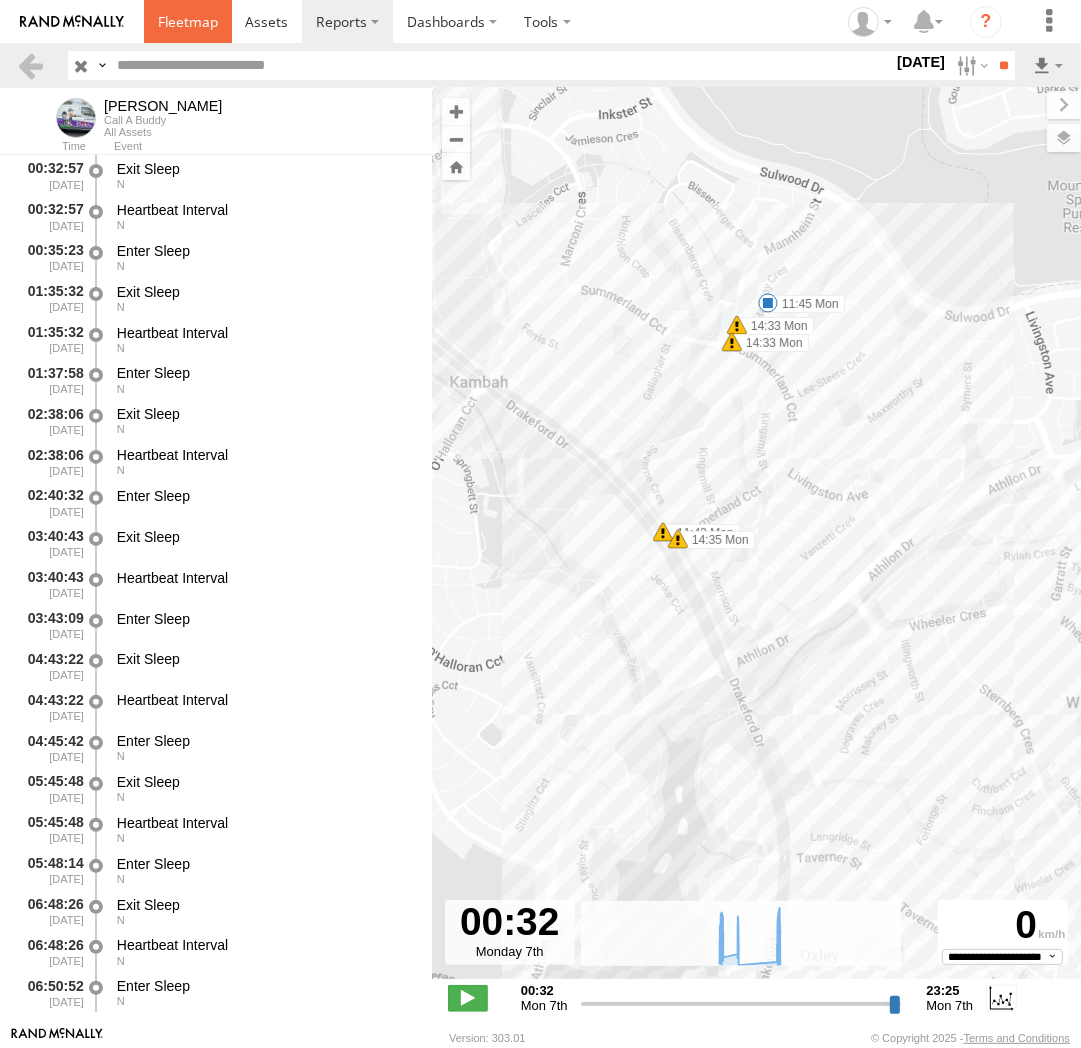 click at bounding box center [188, 21] 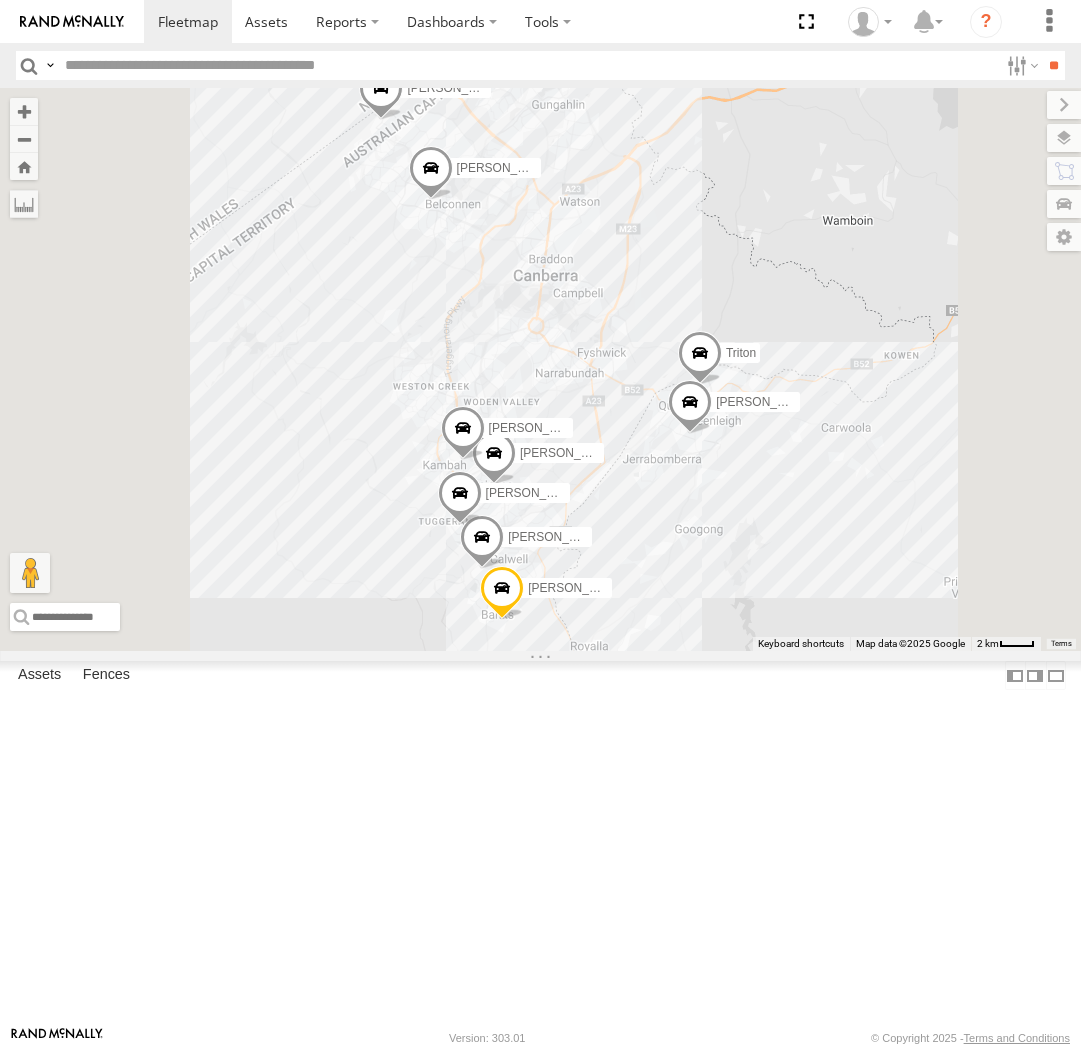 scroll, scrollTop: 0, scrollLeft: 0, axis: both 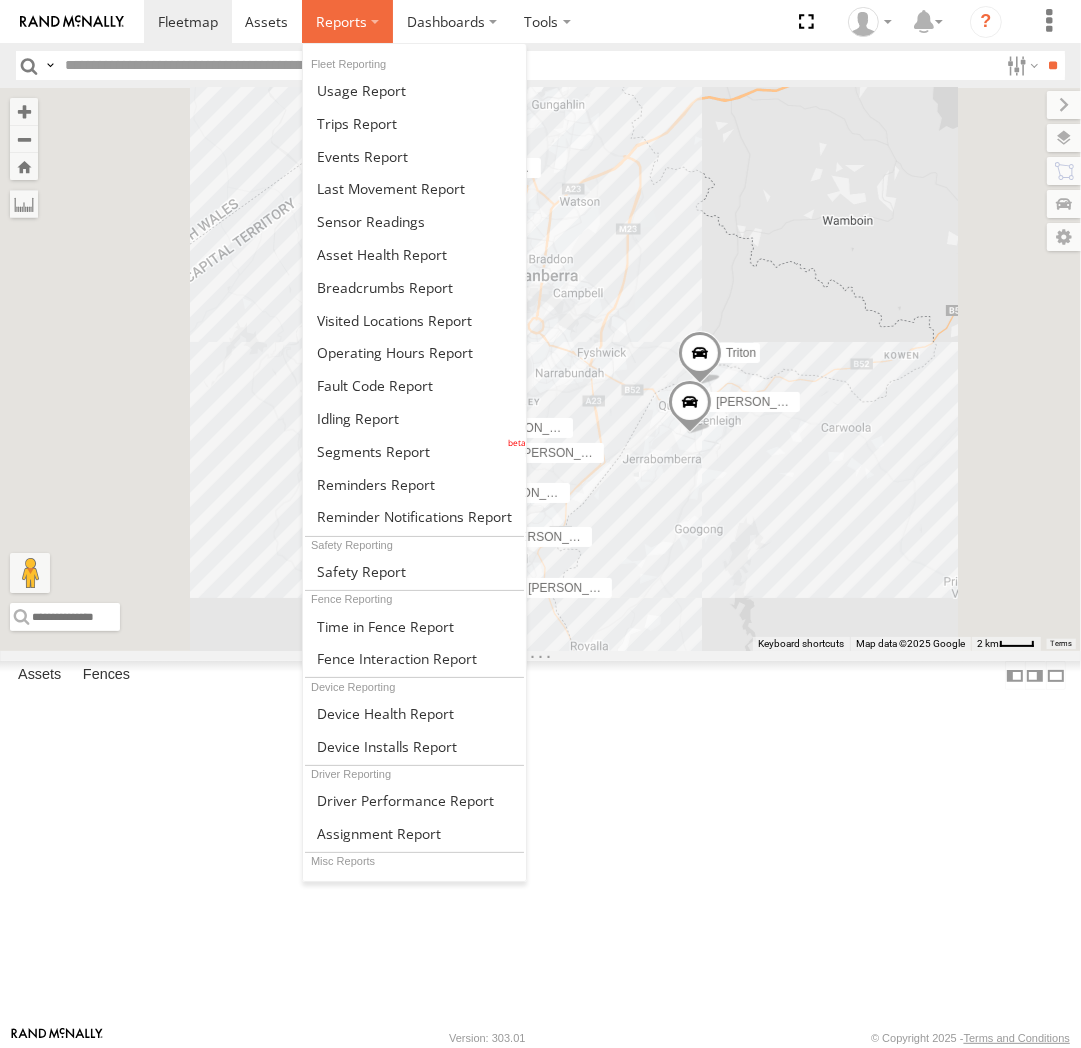 click at bounding box center [347, 21] 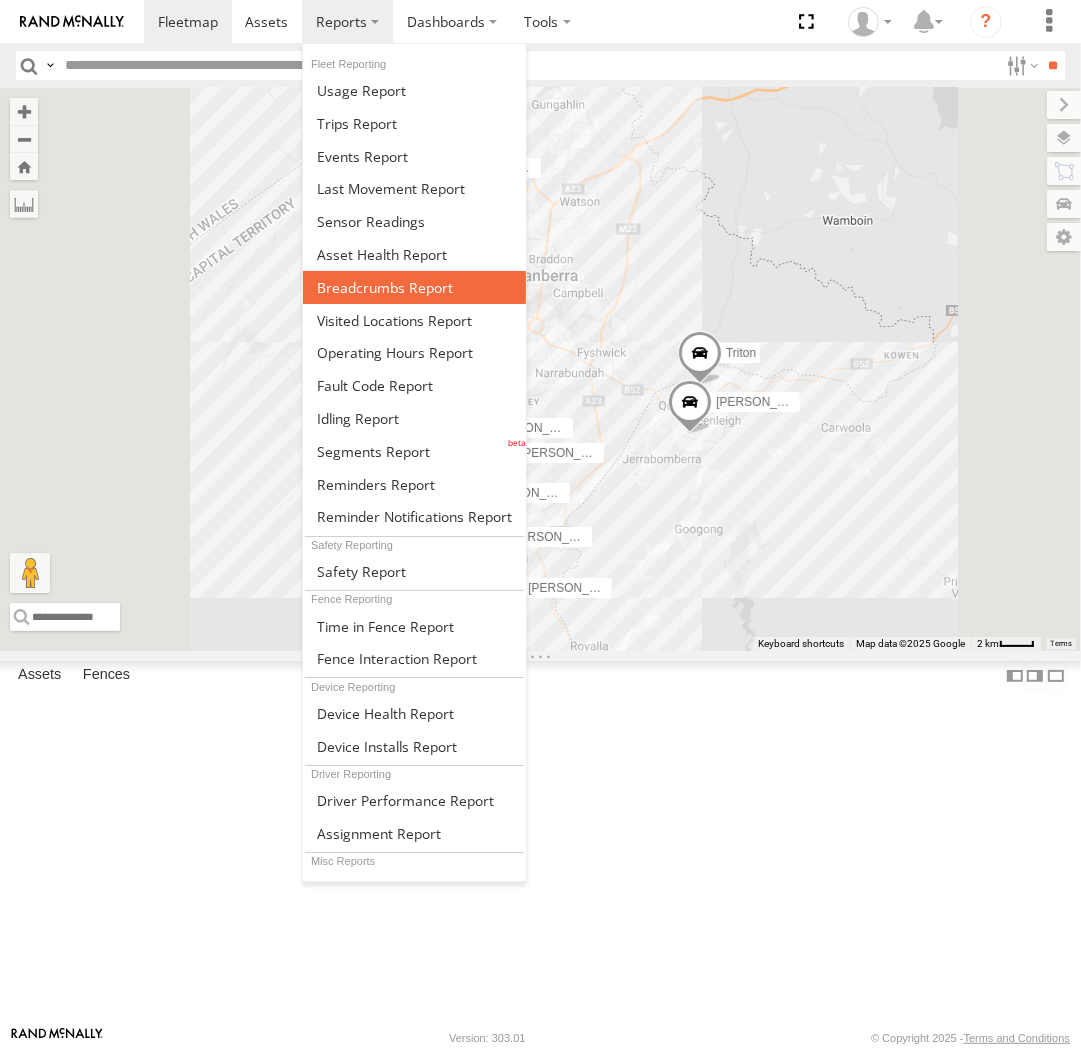 click at bounding box center [385, 287] 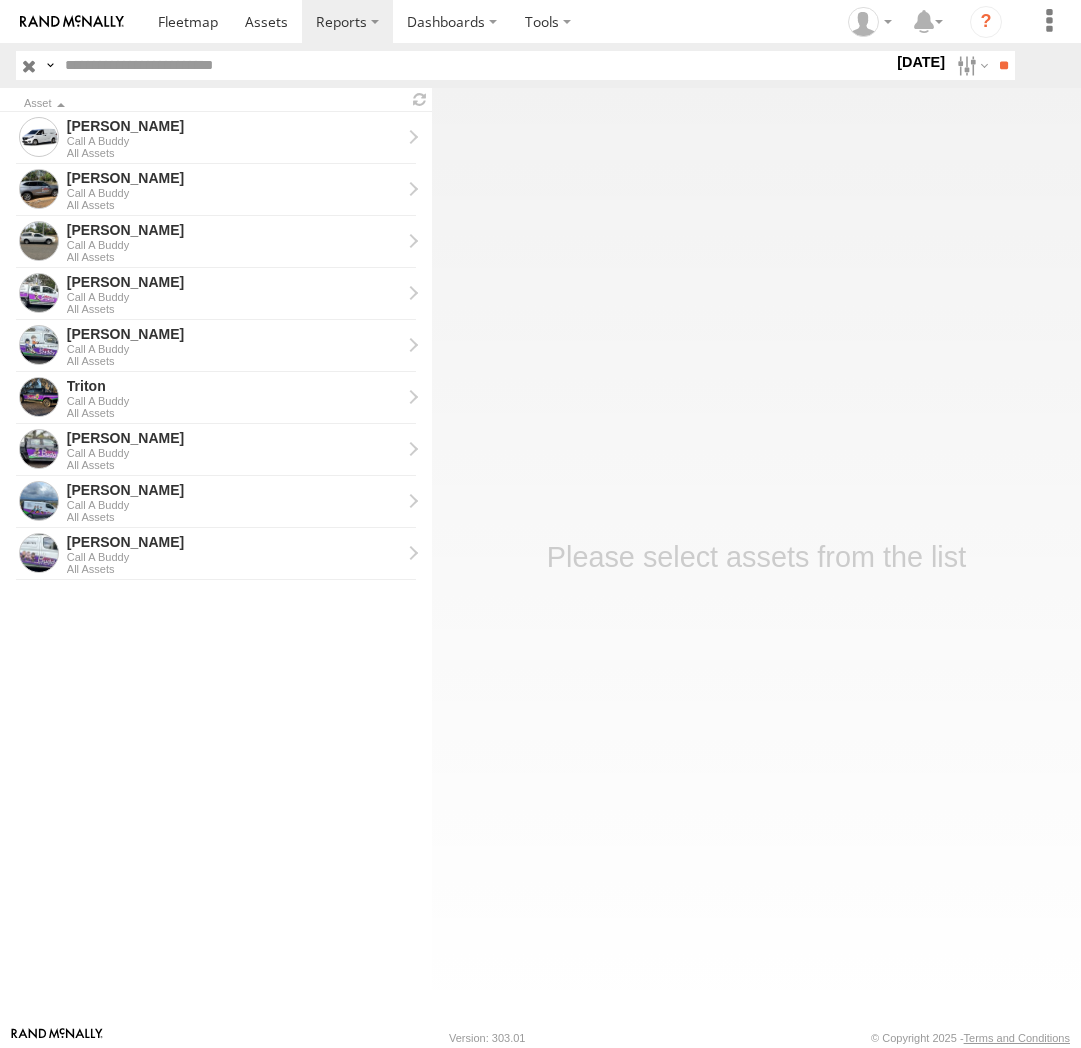 scroll, scrollTop: 0, scrollLeft: 0, axis: both 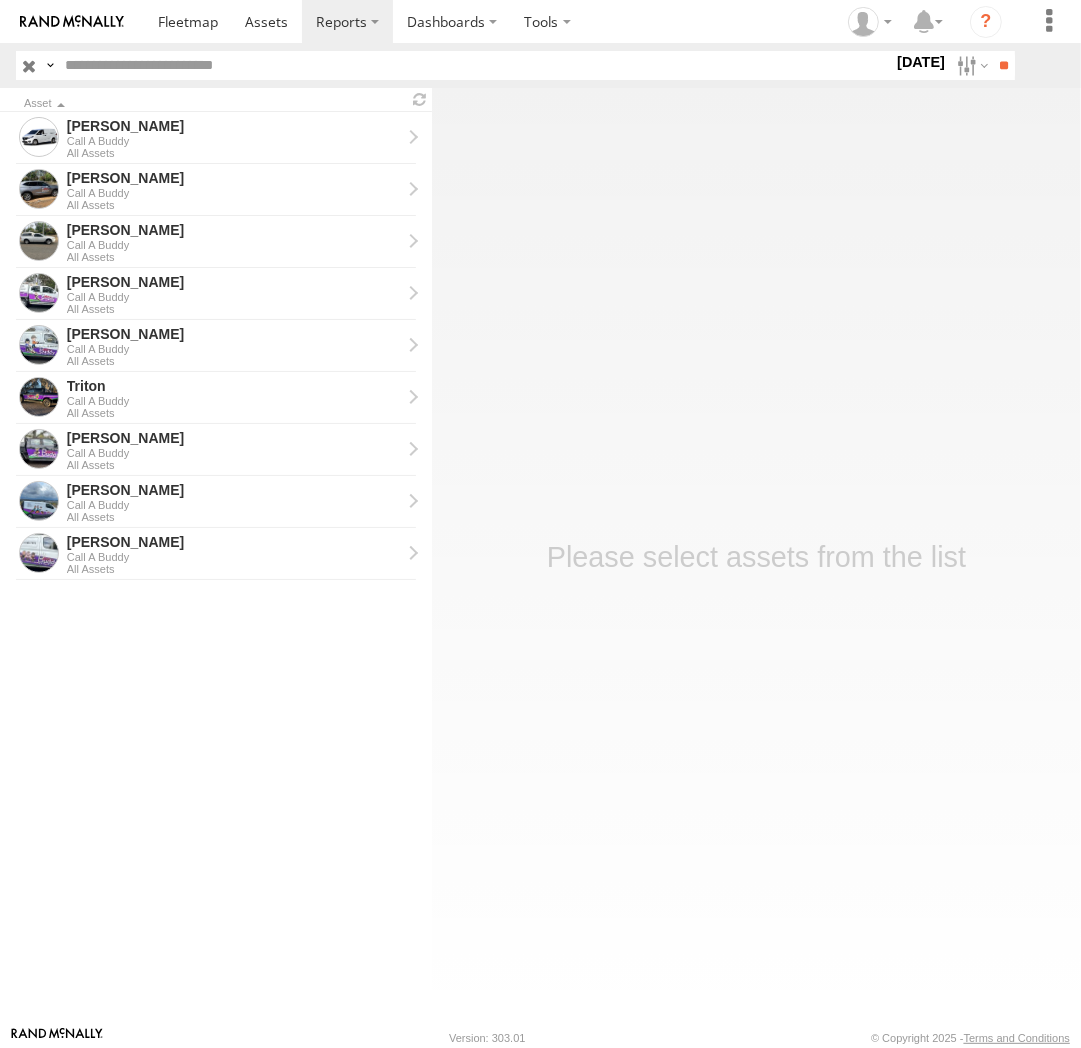 click at bounding box center [970, 65] 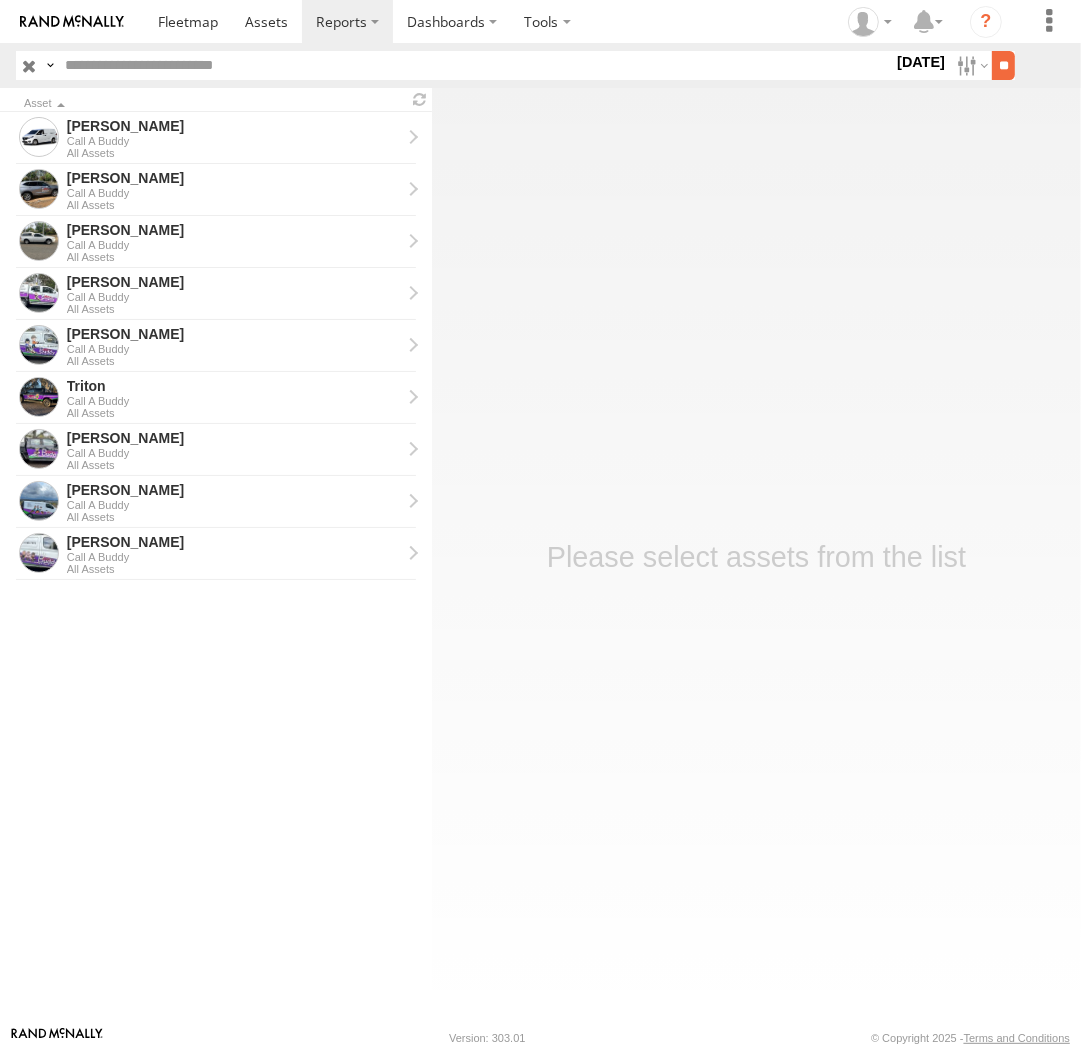 click on "**" at bounding box center (1003, 65) 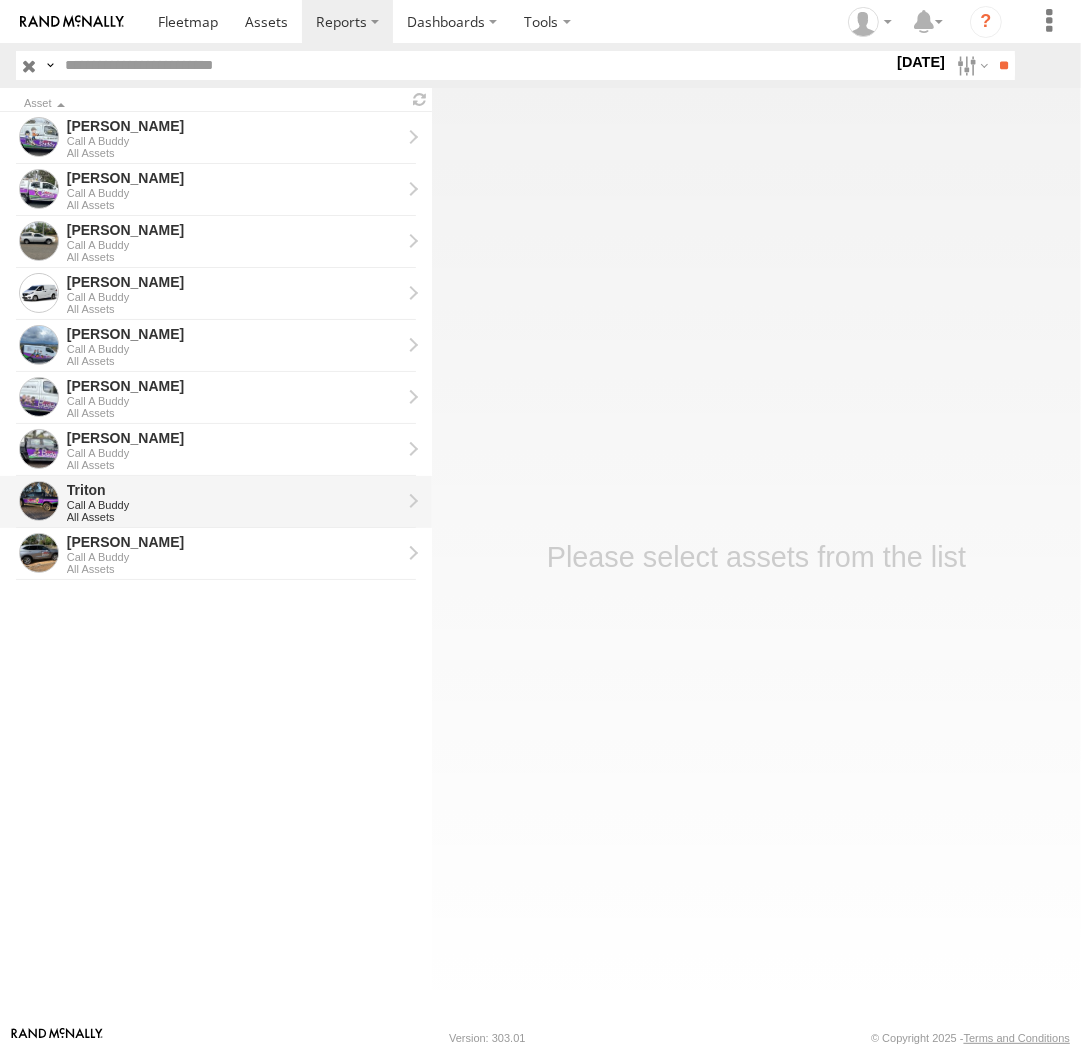 click on "All Assets" at bounding box center [234, 517] 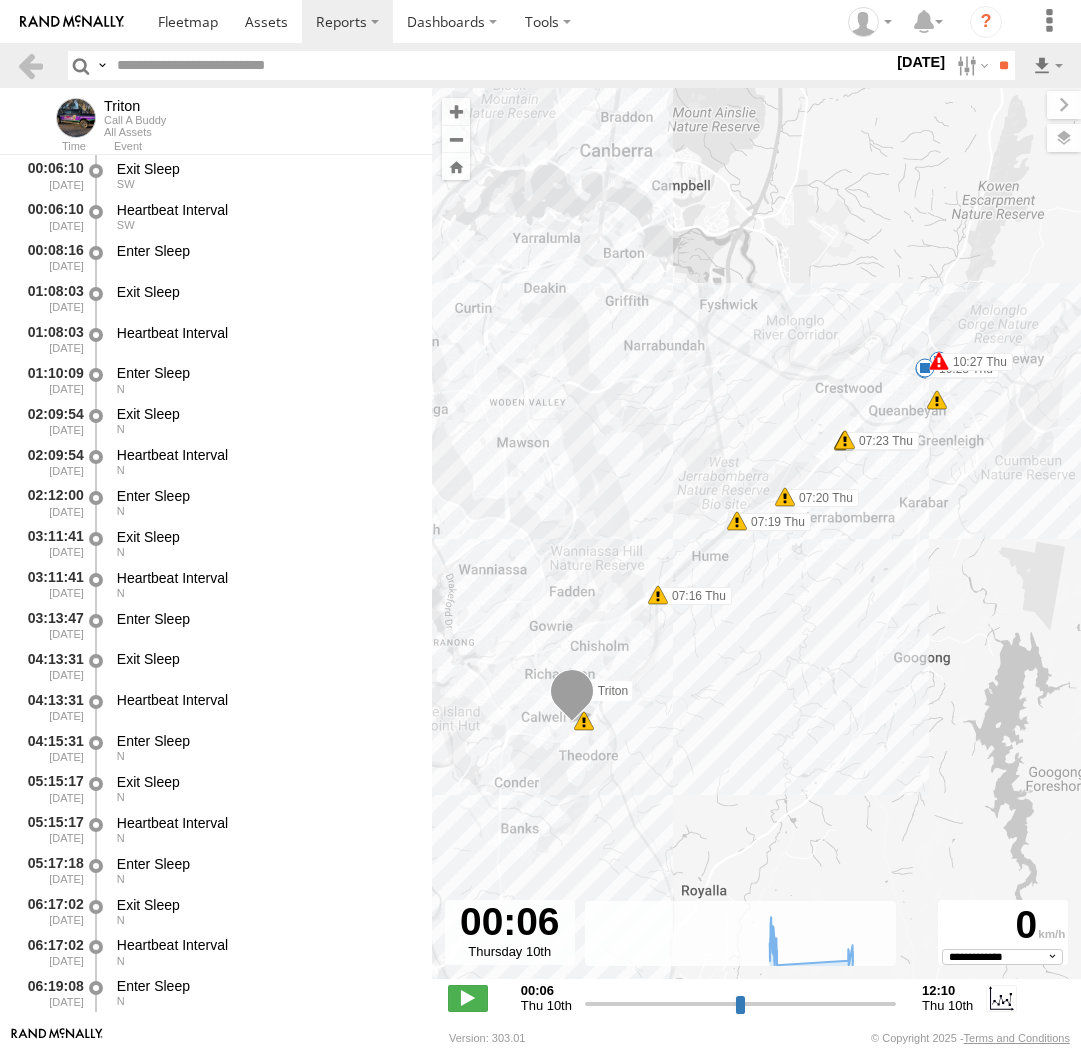 select on "**********" 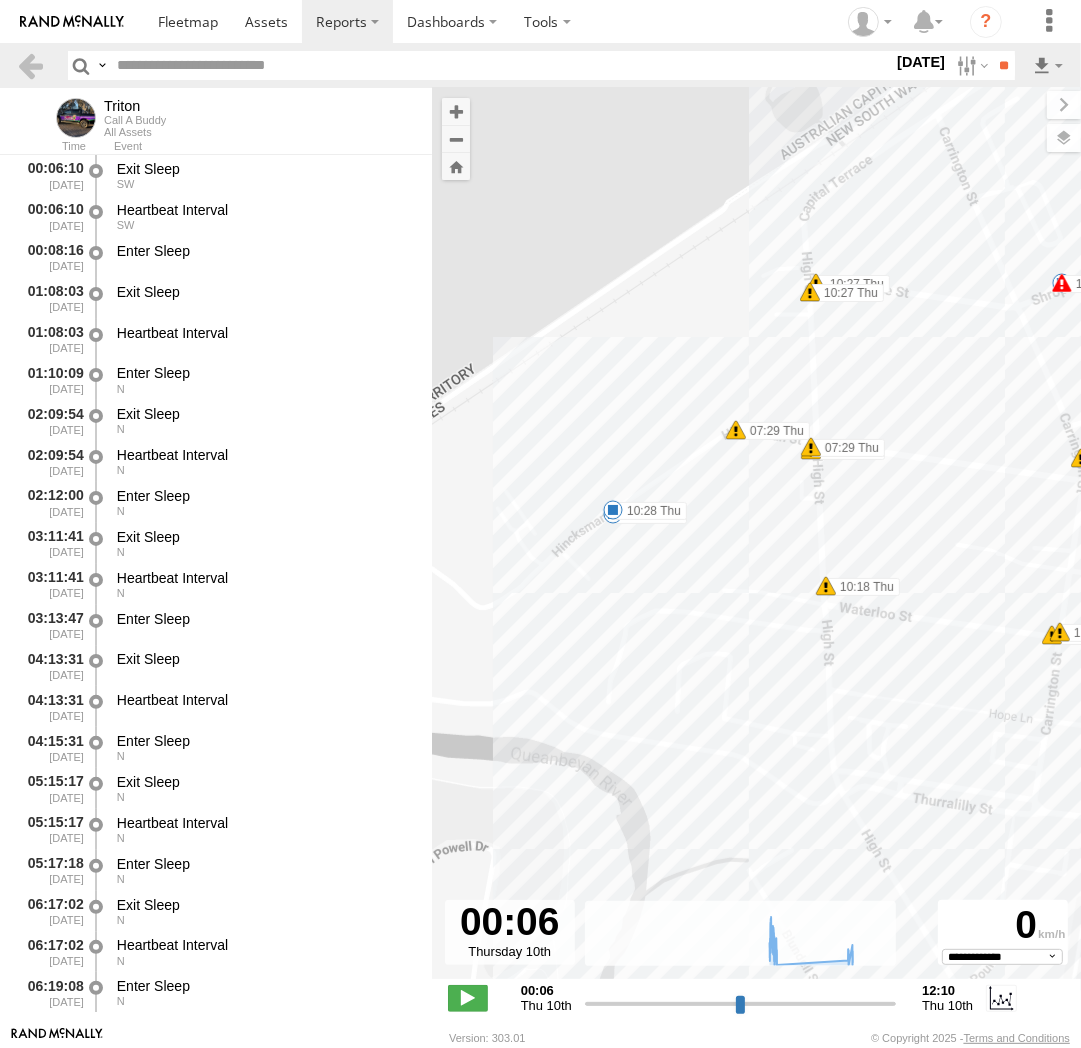 drag, startPoint x: 957, startPoint y: 343, endPoint x: 842, endPoint y: 413, distance: 134.62912 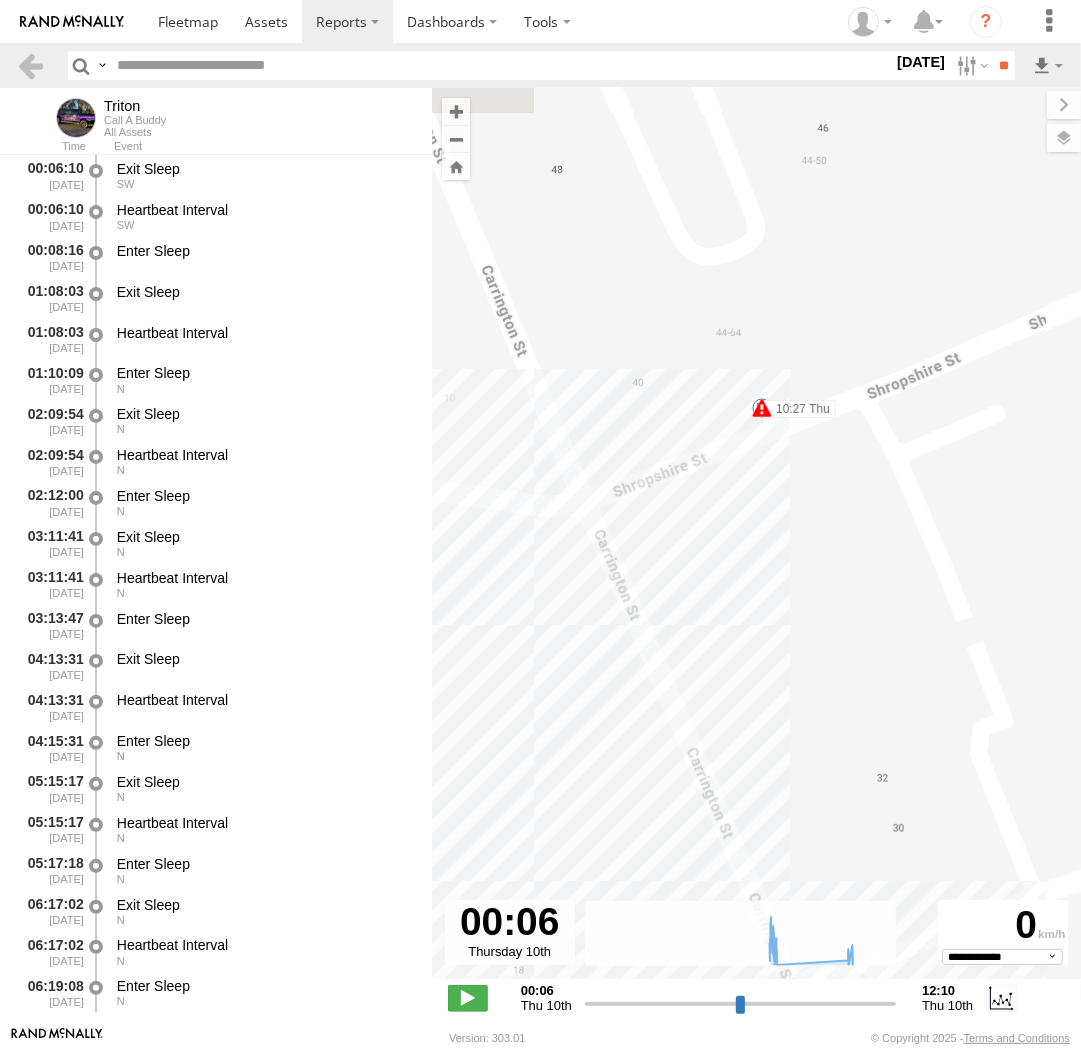 drag, startPoint x: 881, startPoint y: 380, endPoint x: 640, endPoint y: 506, distance: 271.95035 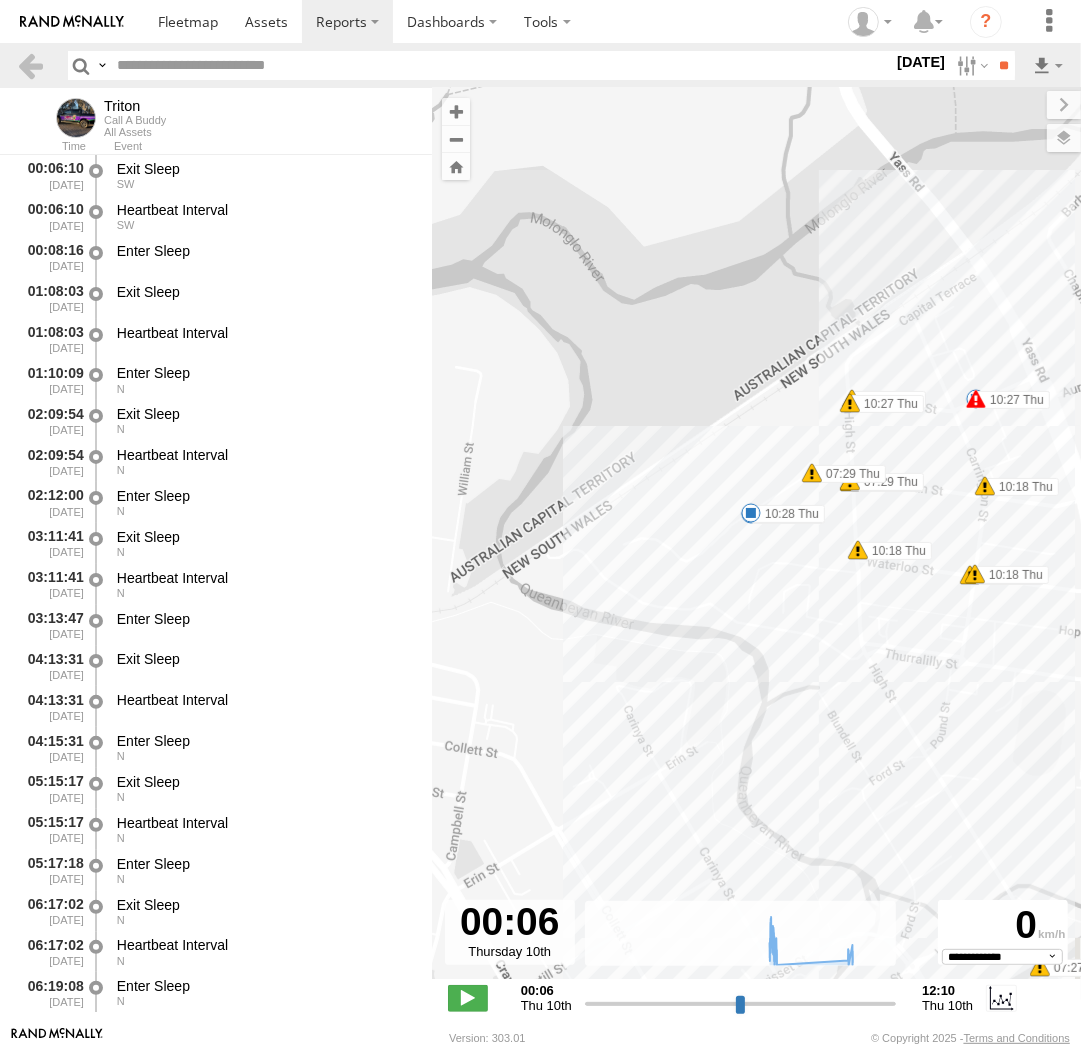 drag, startPoint x: 564, startPoint y: 608, endPoint x: 875, endPoint y: 482, distance: 335.55478 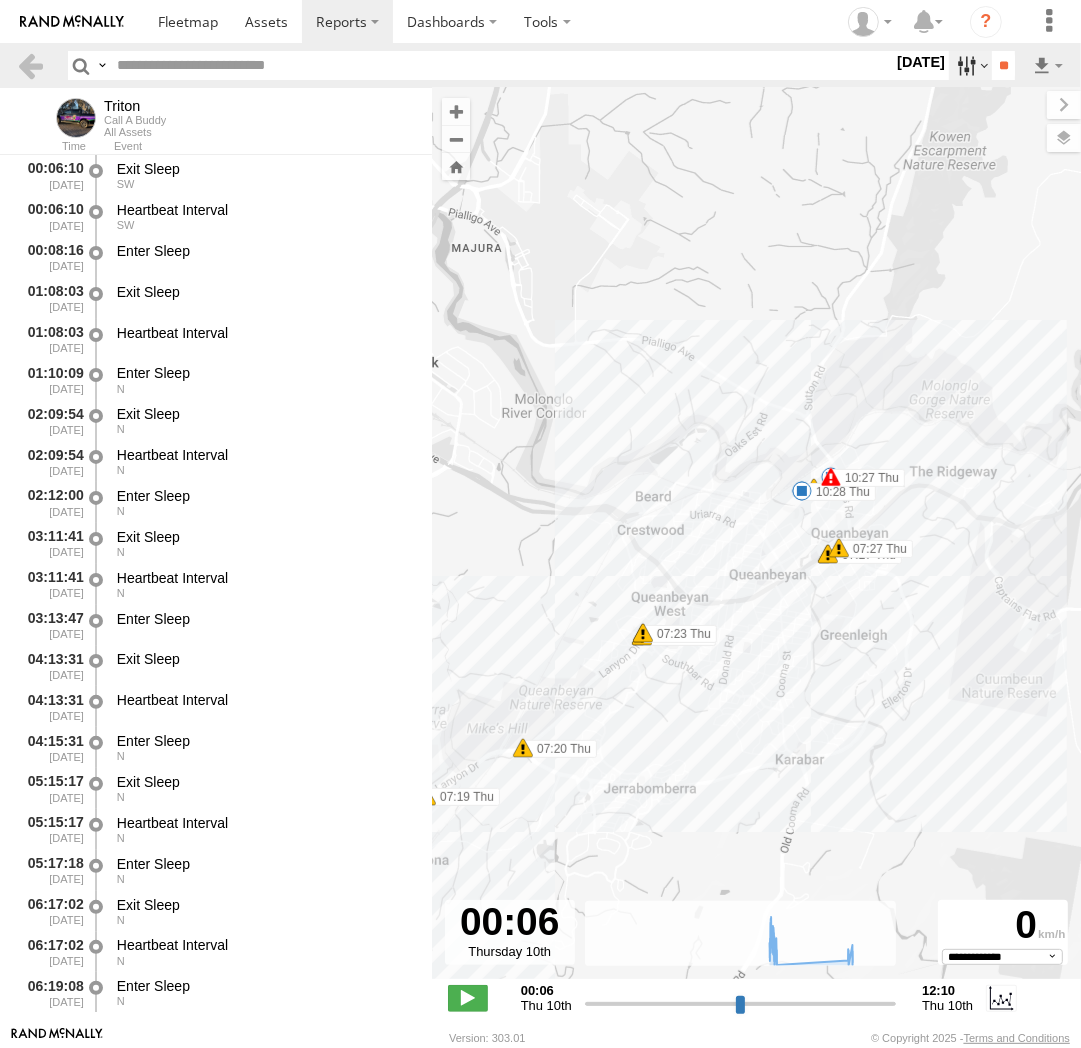 click at bounding box center [970, 65] 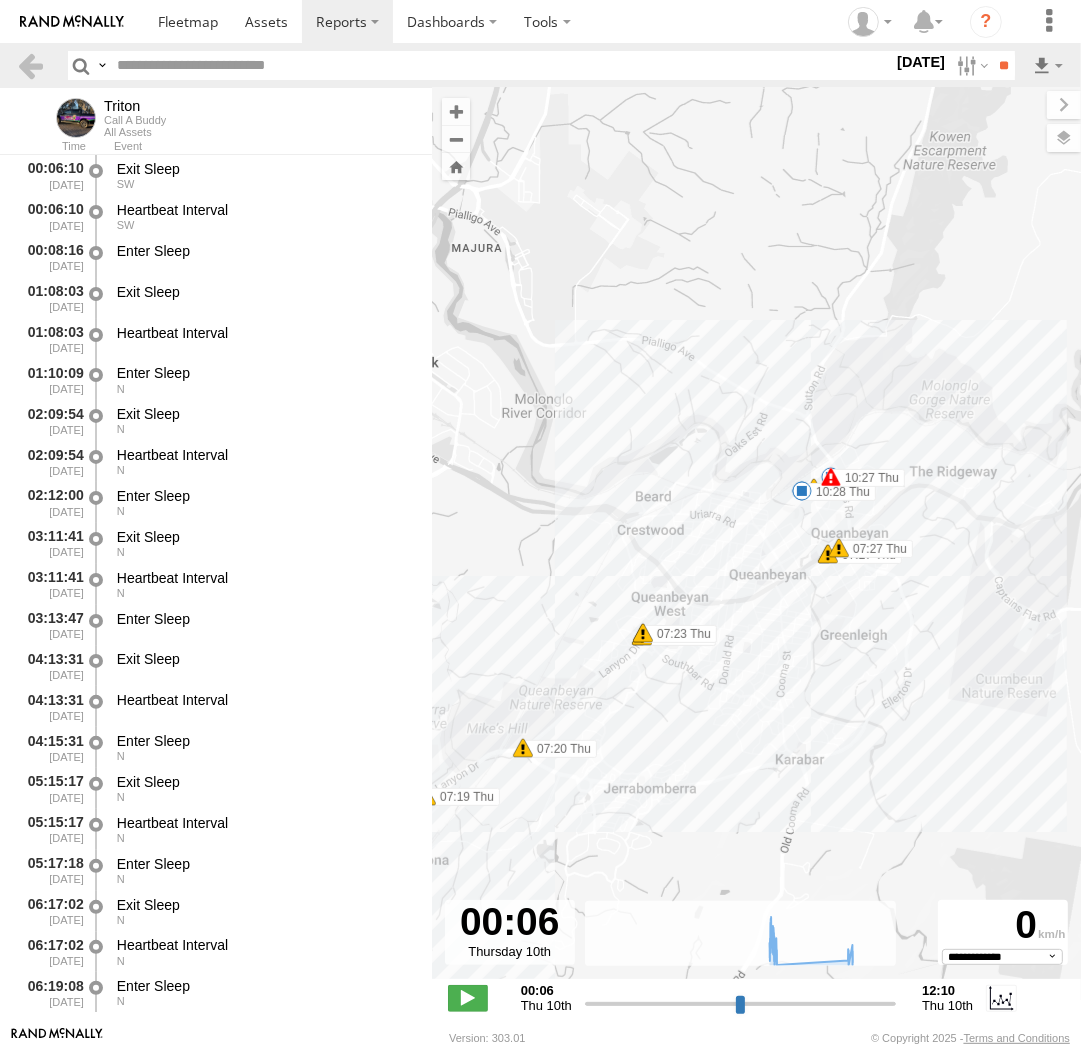 click at bounding box center [0, 0] 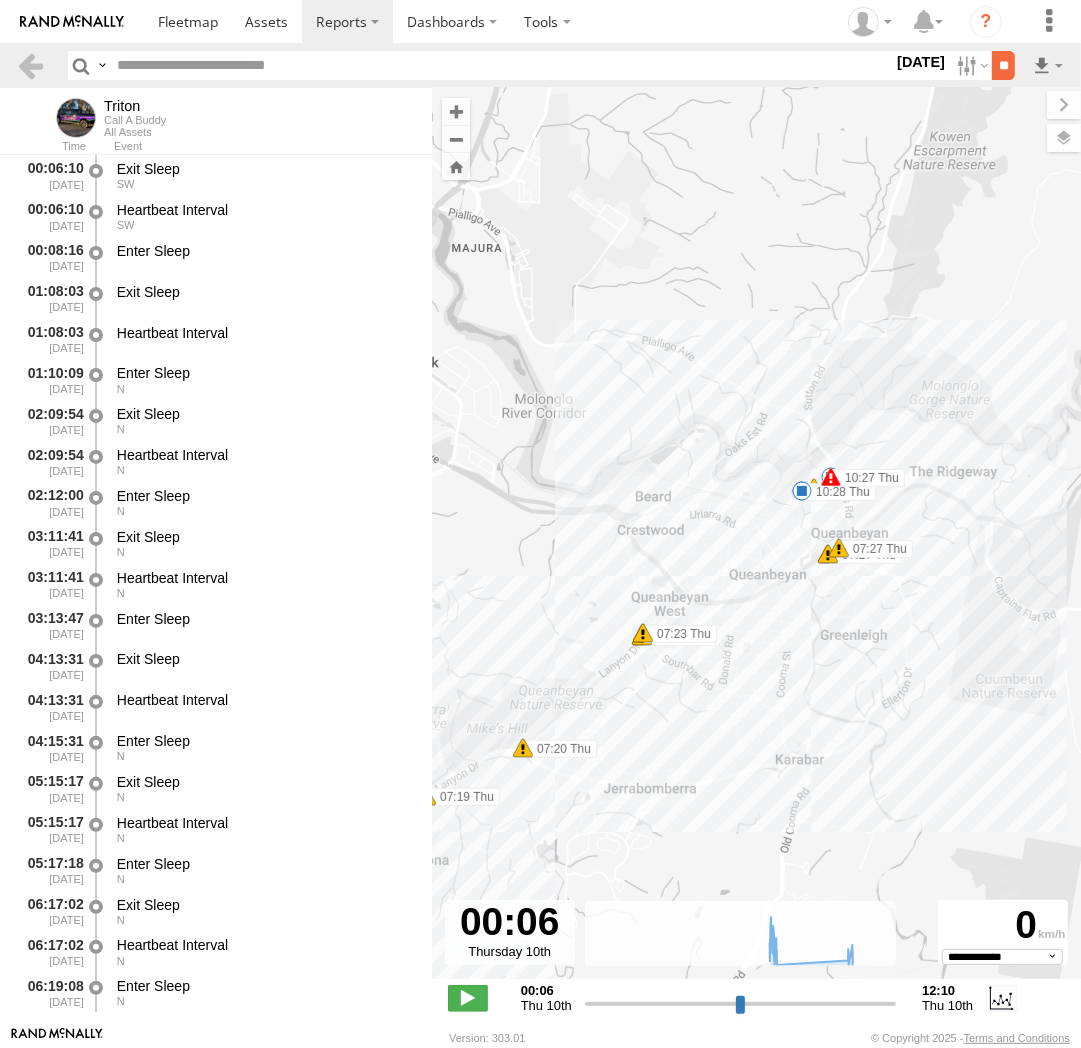 click on "**" at bounding box center [1003, 65] 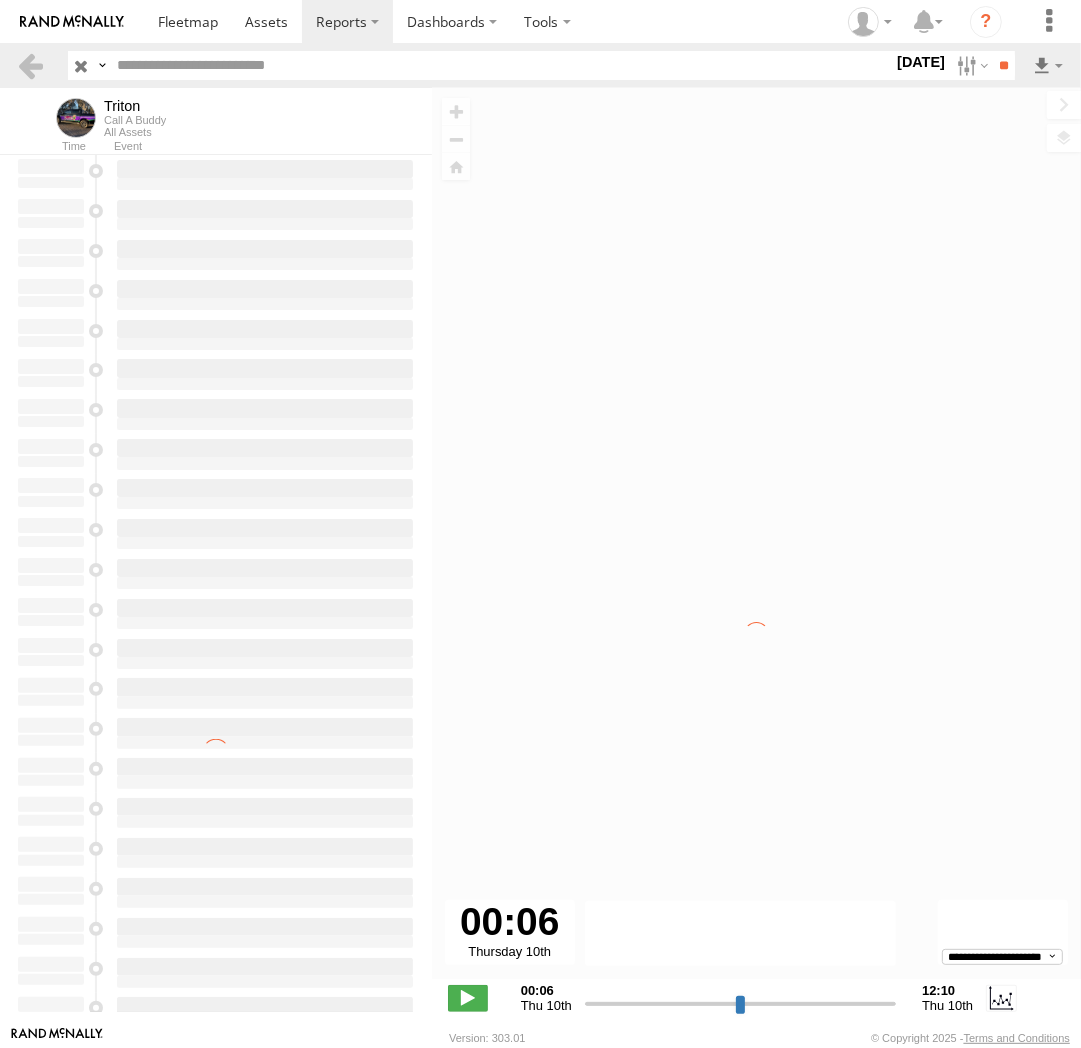 type on "**********" 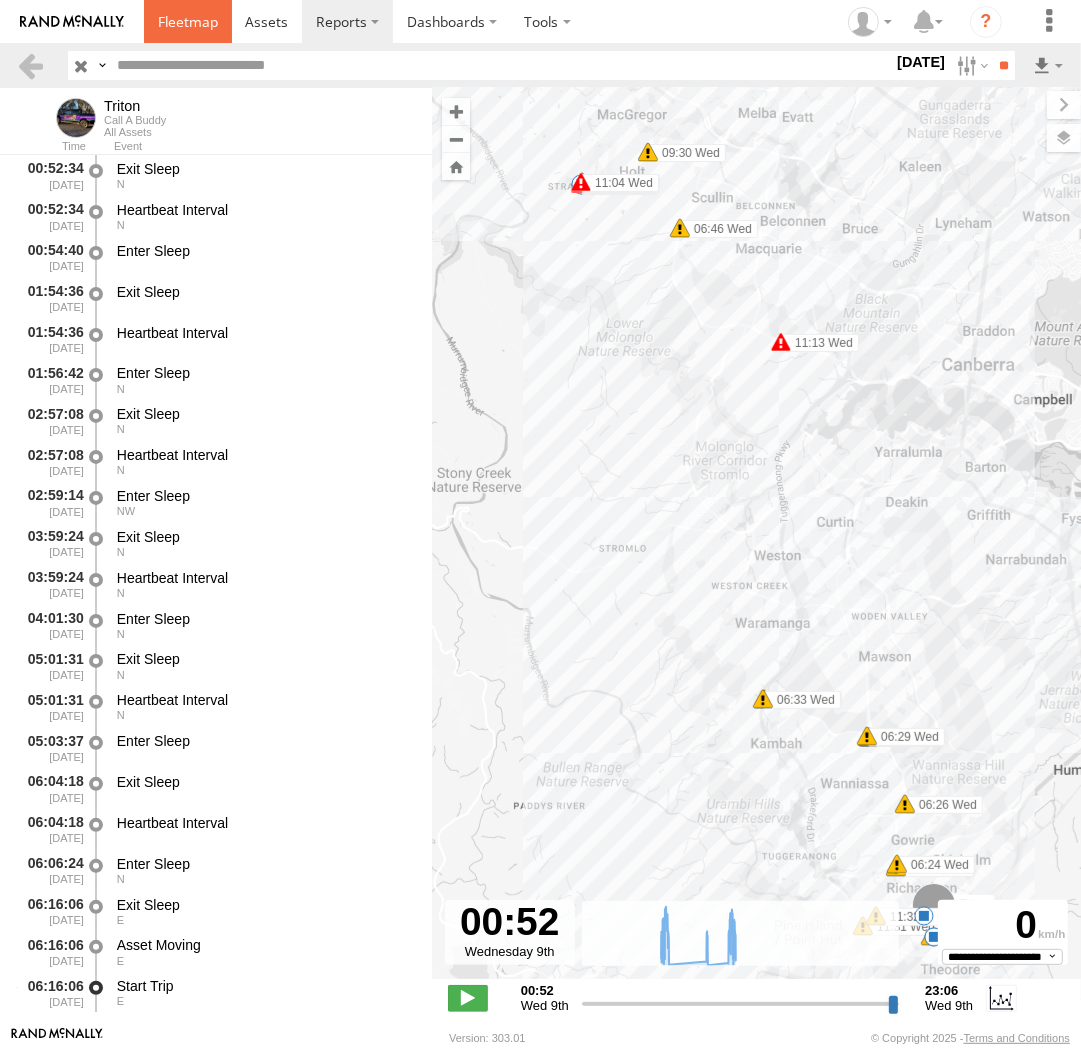 click at bounding box center [188, 21] 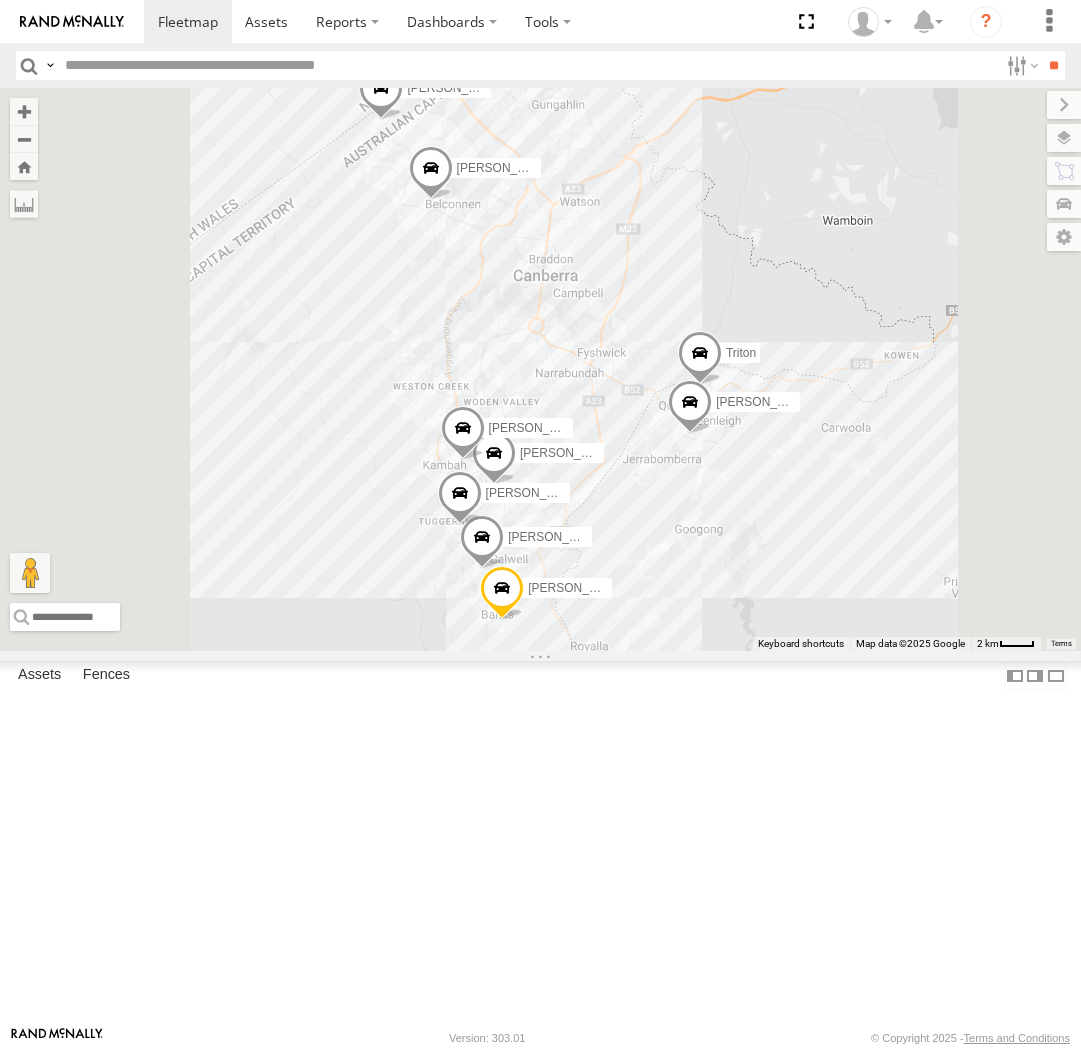 scroll, scrollTop: 0, scrollLeft: 0, axis: both 